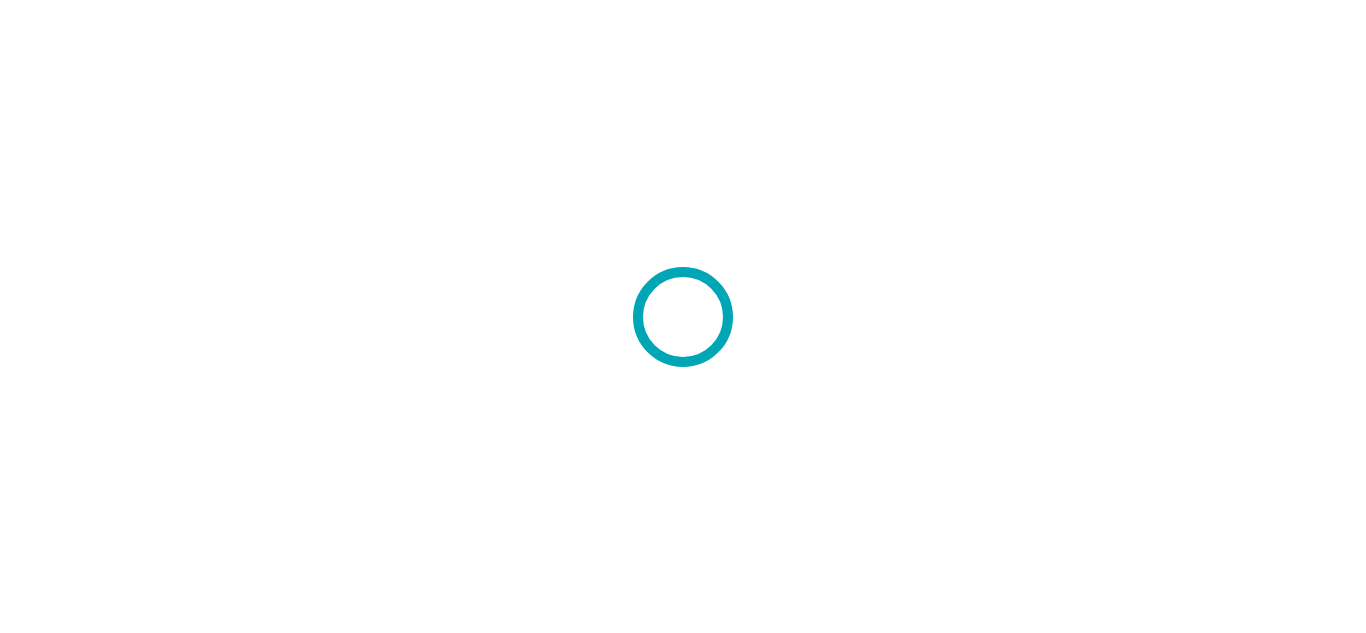 scroll, scrollTop: 0, scrollLeft: 0, axis: both 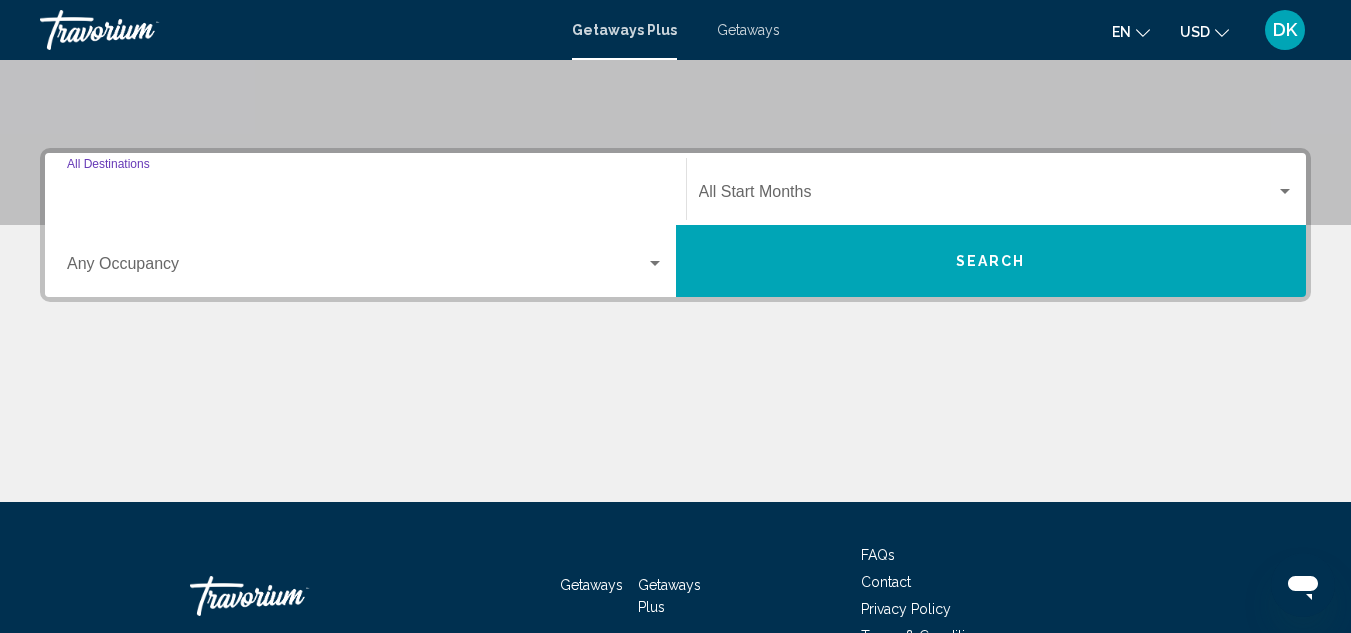 click on "Destination All Destinations" at bounding box center [365, 196] 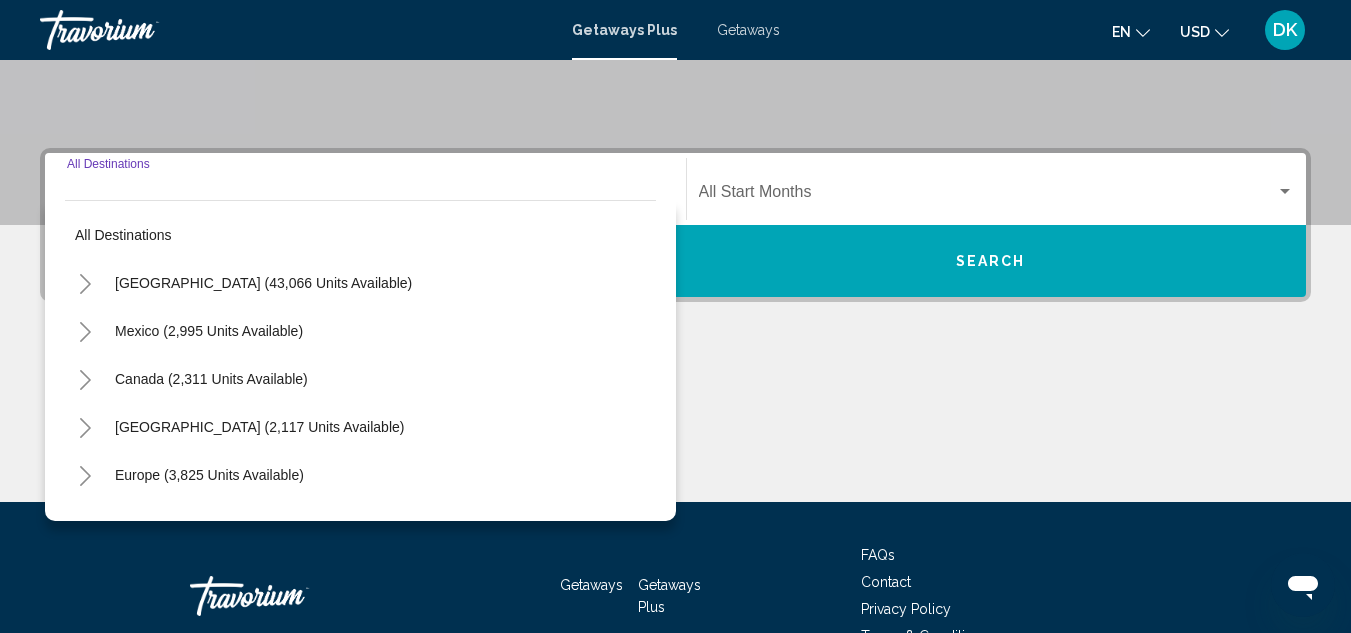scroll, scrollTop: 458, scrollLeft: 0, axis: vertical 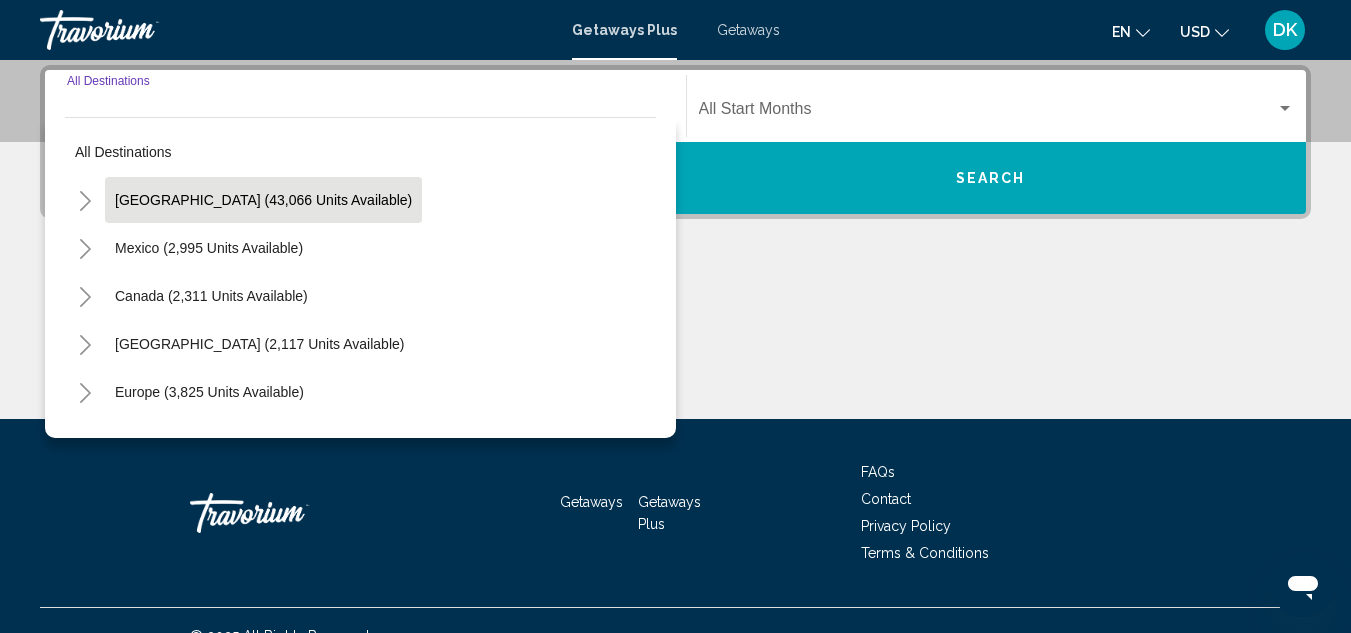 click on "United States (43,066 units available)" at bounding box center (209, 248) 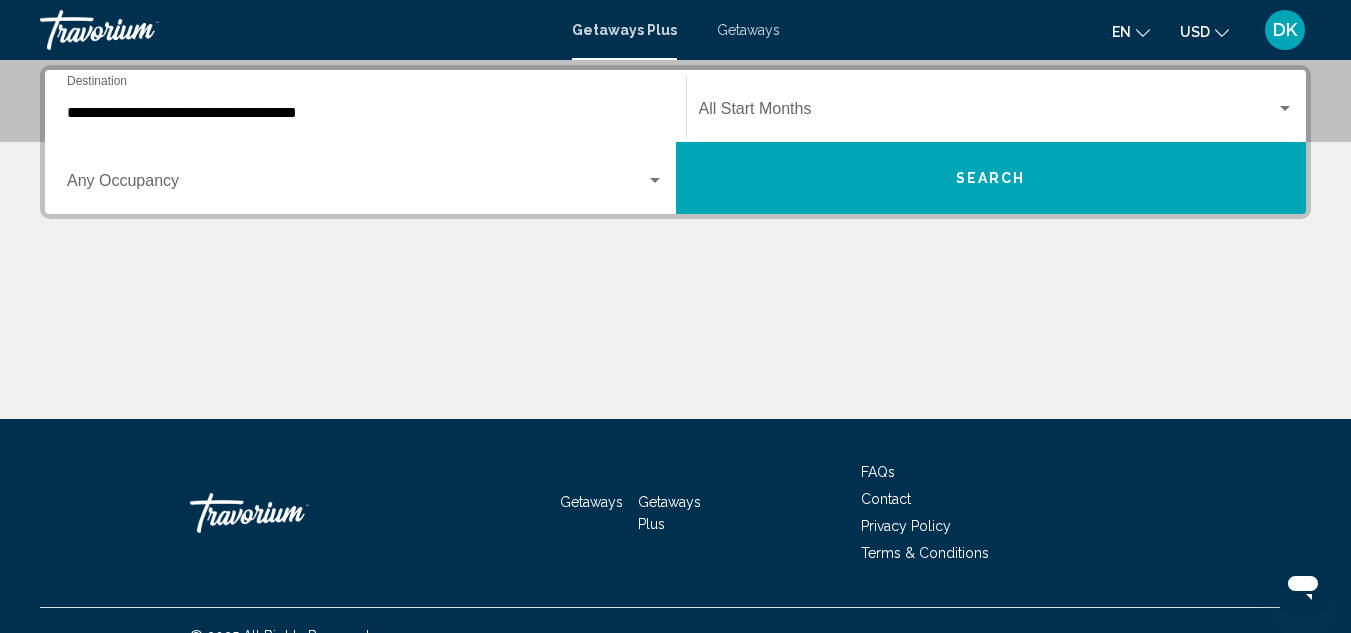 click on "Occupancy Any Occupancy" at bounding box center [365, 178] 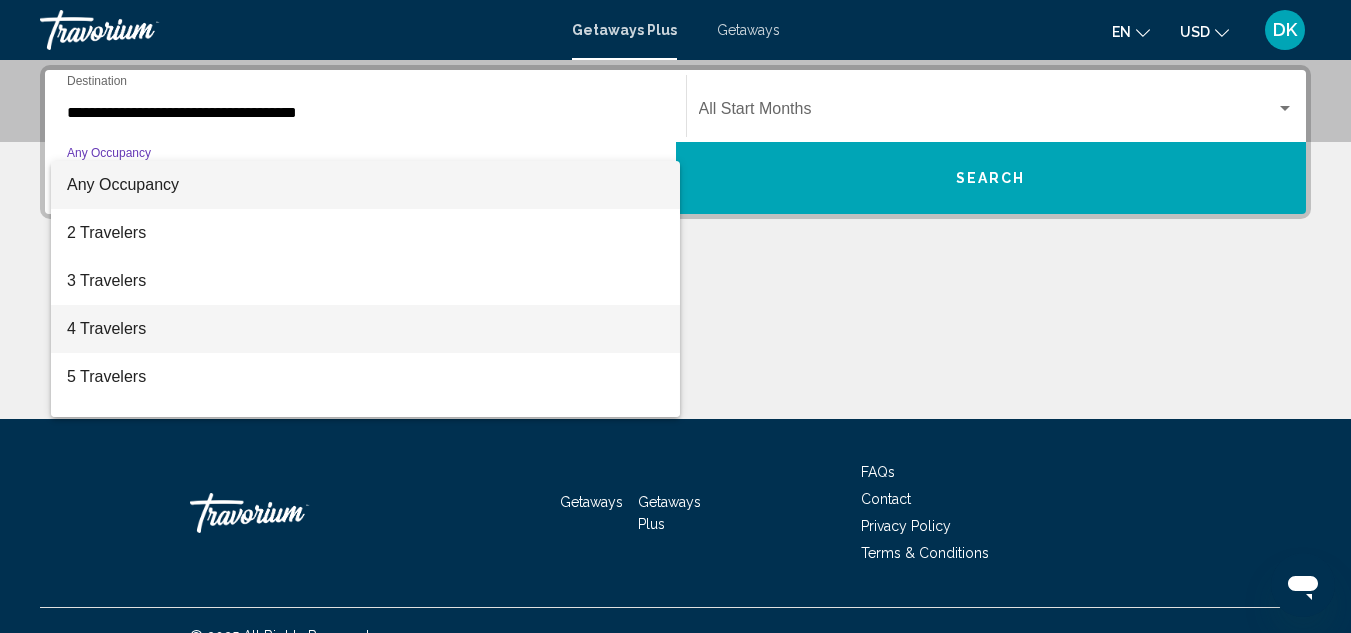 click on "4 Travelers" at bounding box center [365, 329] 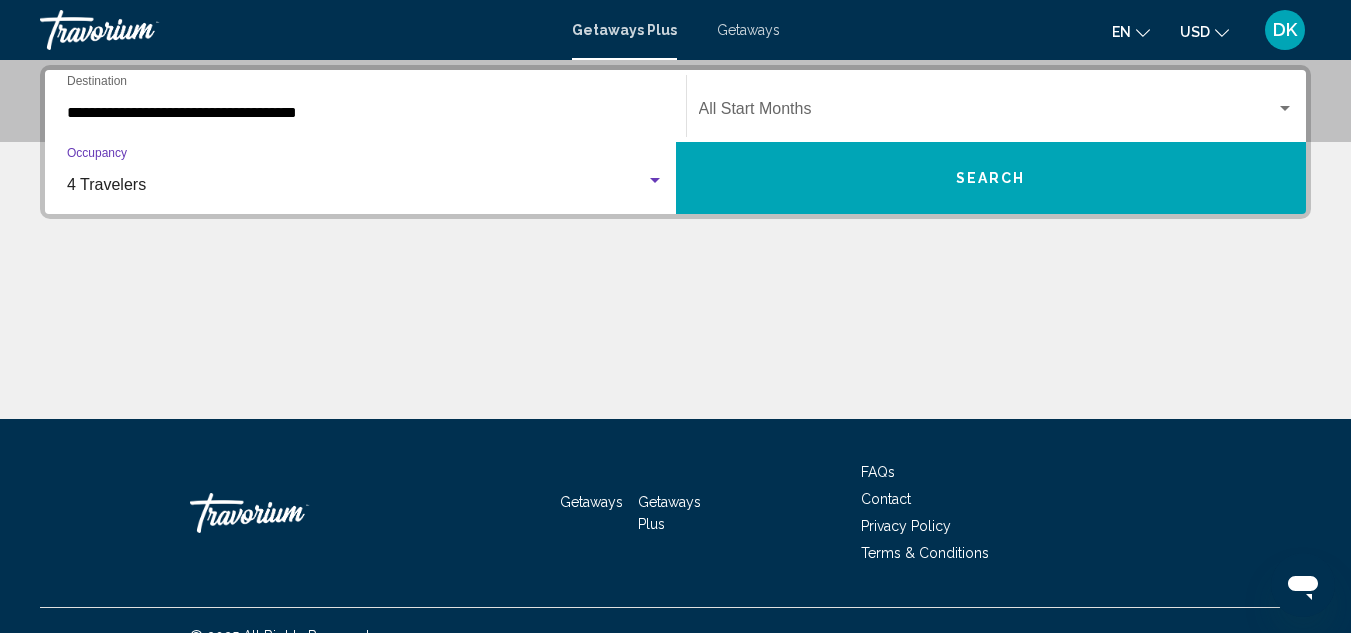 click at bounding box center [988, 113] 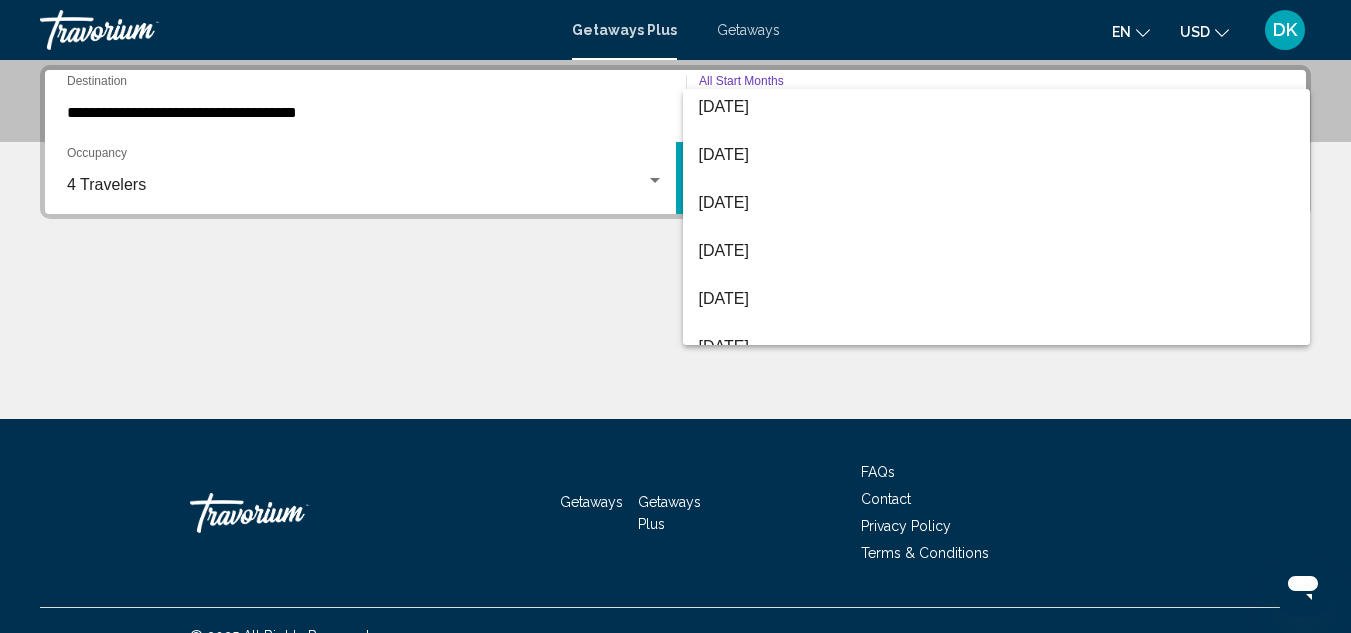scroll, scrollTop: 199, scrollLeft: 0, axis: vertical 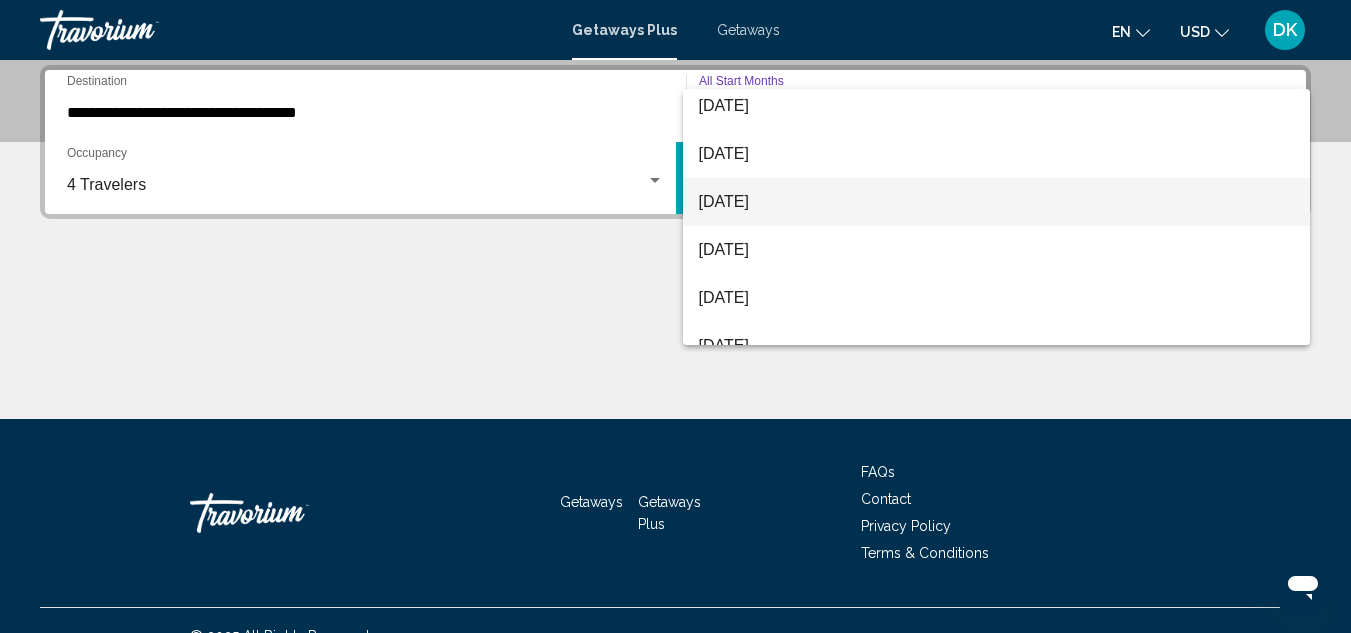 click on "December 2025" at bounding box center [997, 202] 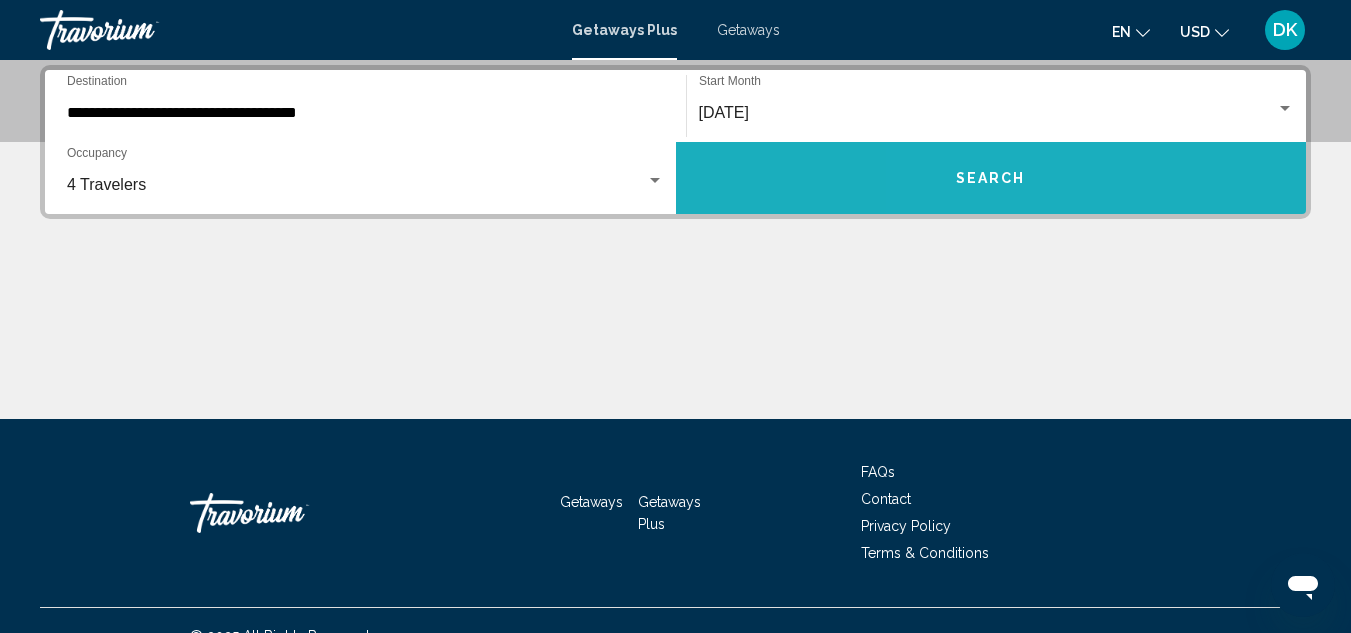 click on "Search" at bounding box center [991, 179] 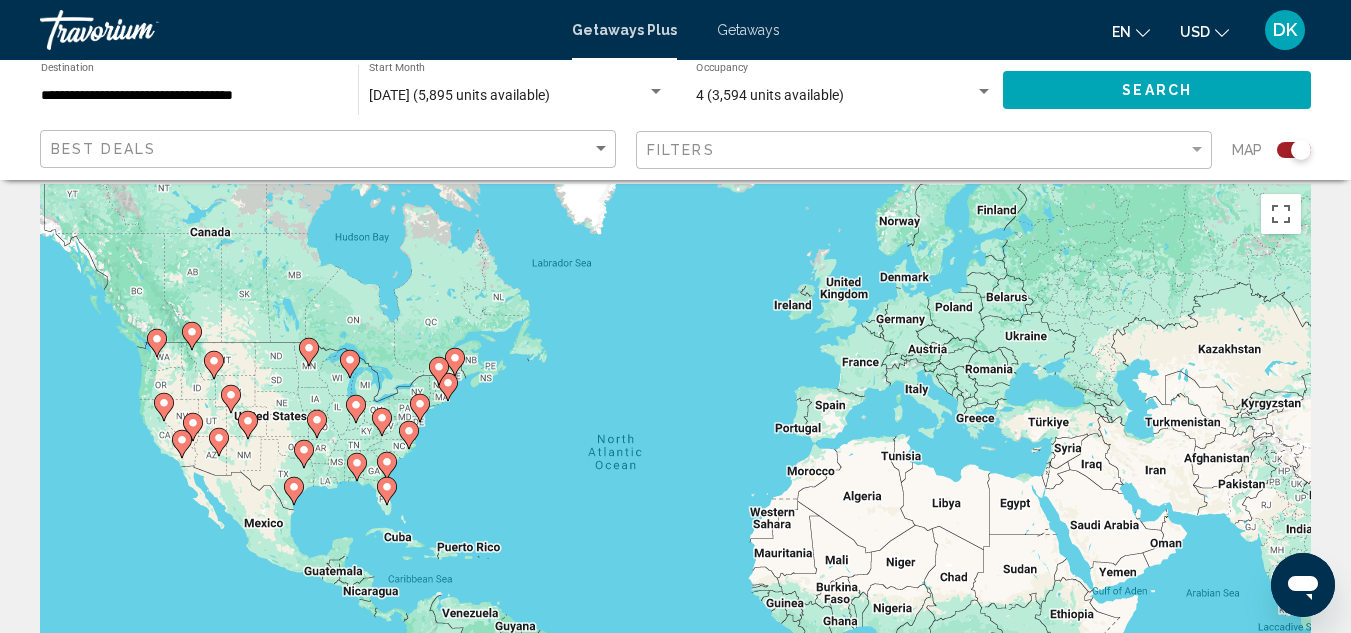 scroll, scrollTop: 0, scrollLeft: 0, axis: both 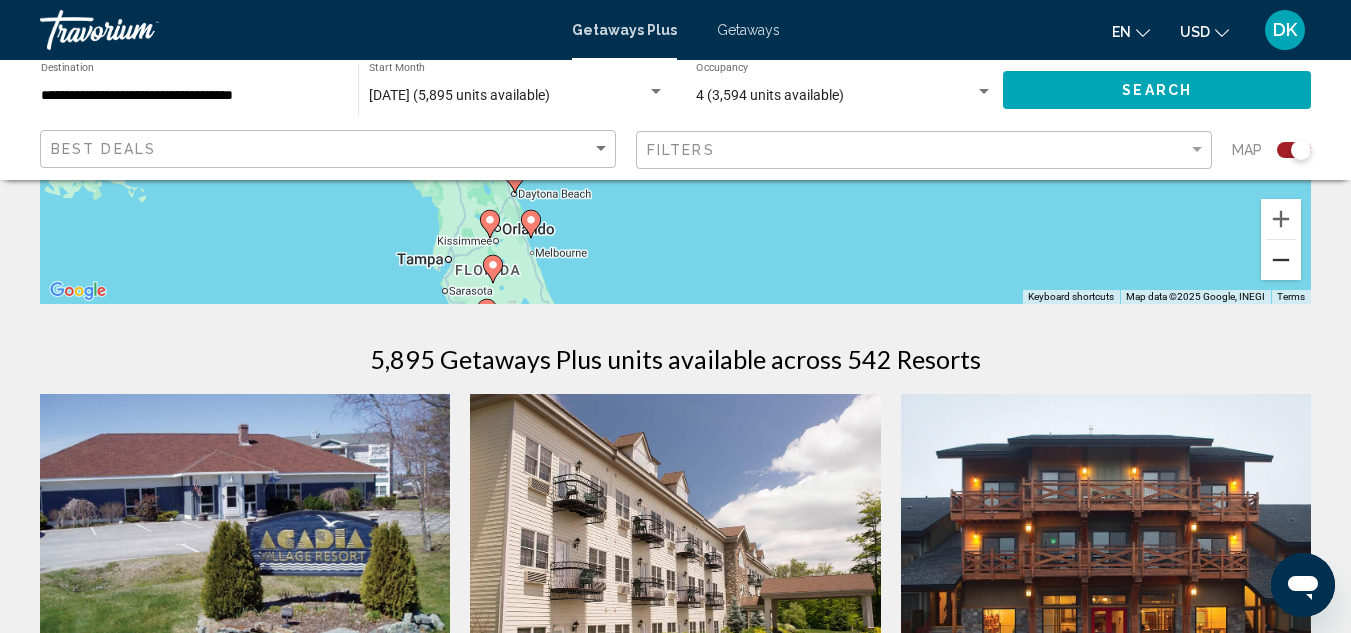 click at bounding box center (1281, 260) 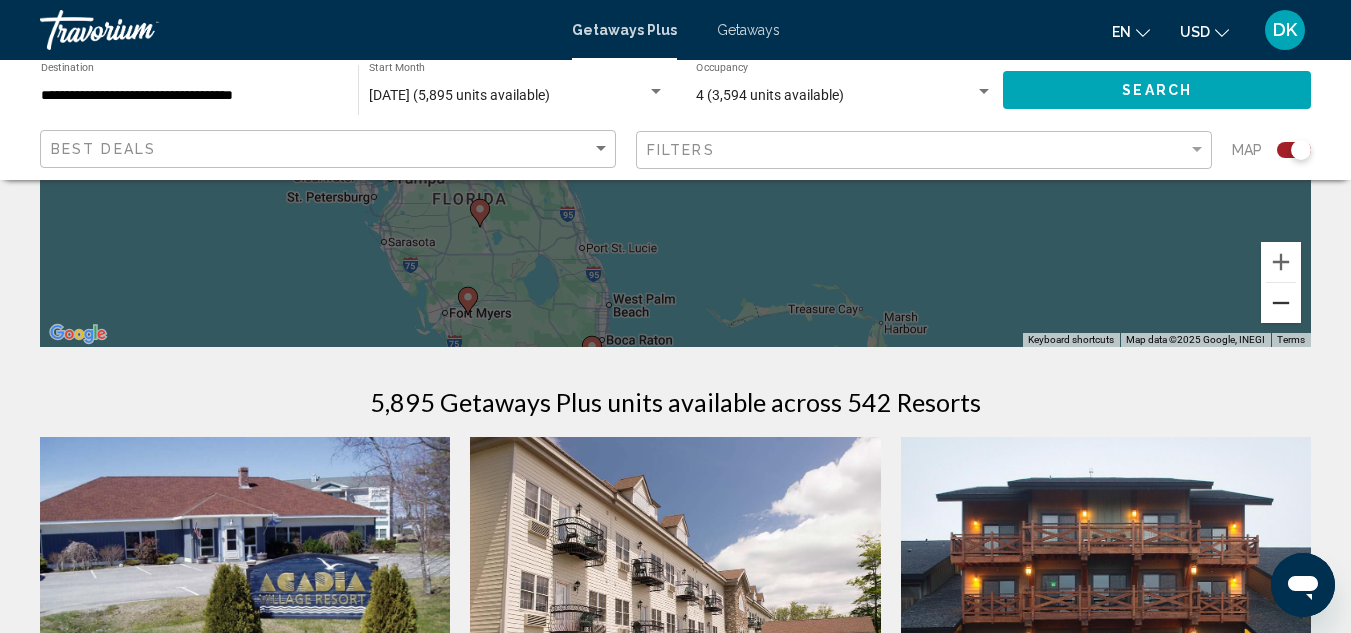 scroll, scrollTop: 462, scrollLeft: 0, axis: vertical 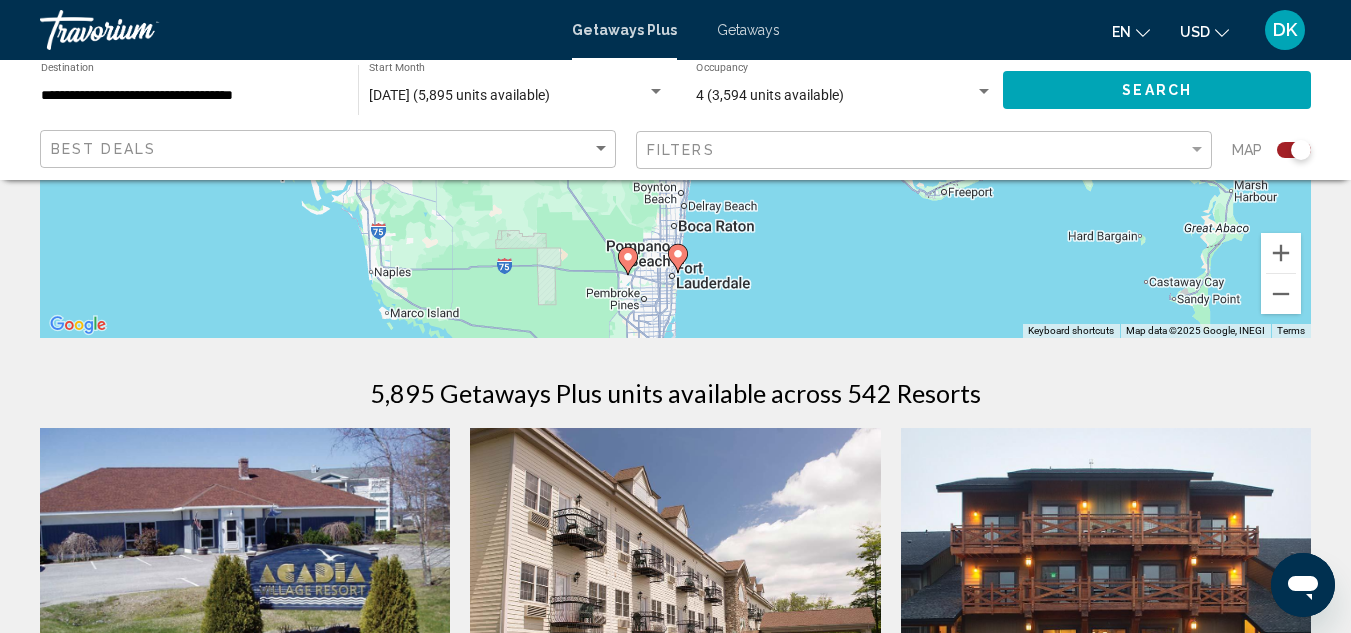 click 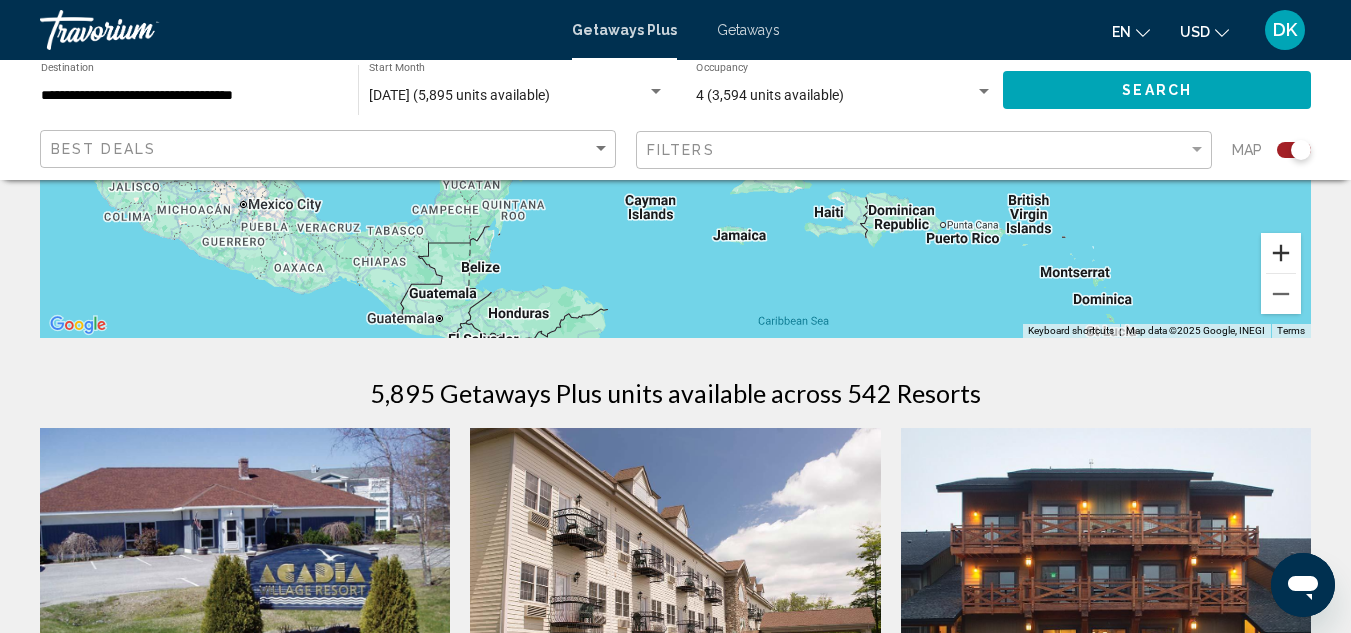 click at bounding box center [1281, 253] 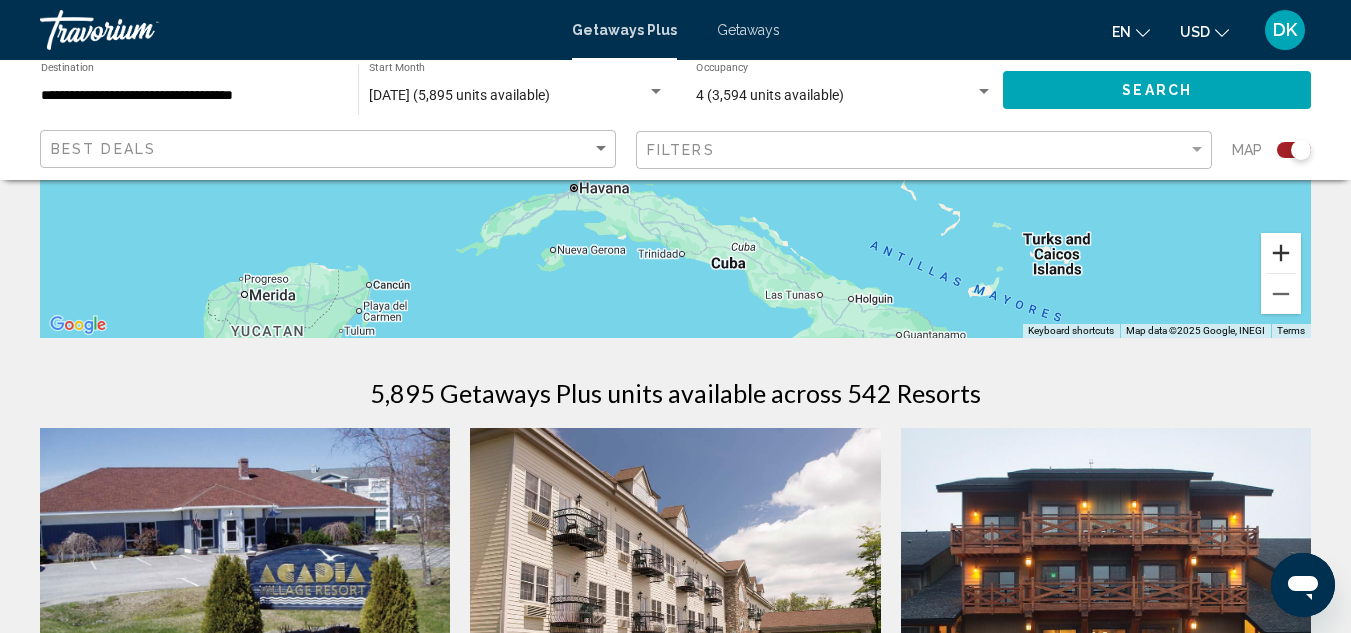 click at bounding box center [1281, 253] 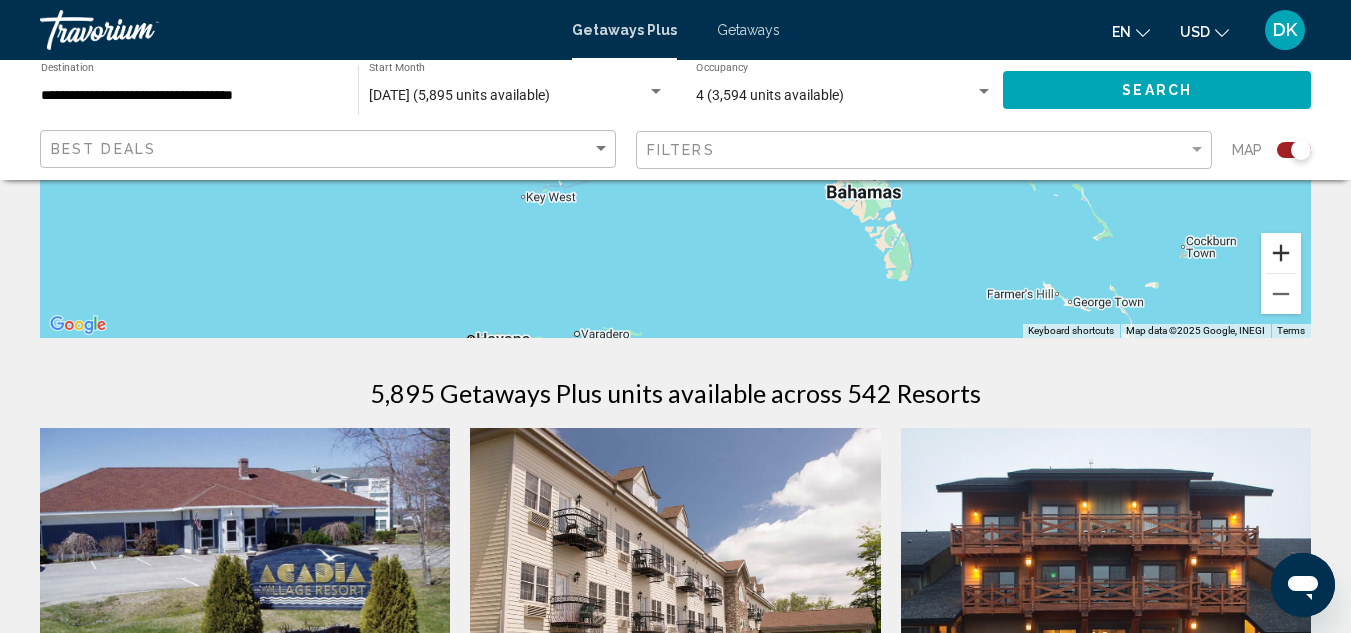 click at bounding box center [1281, 253] 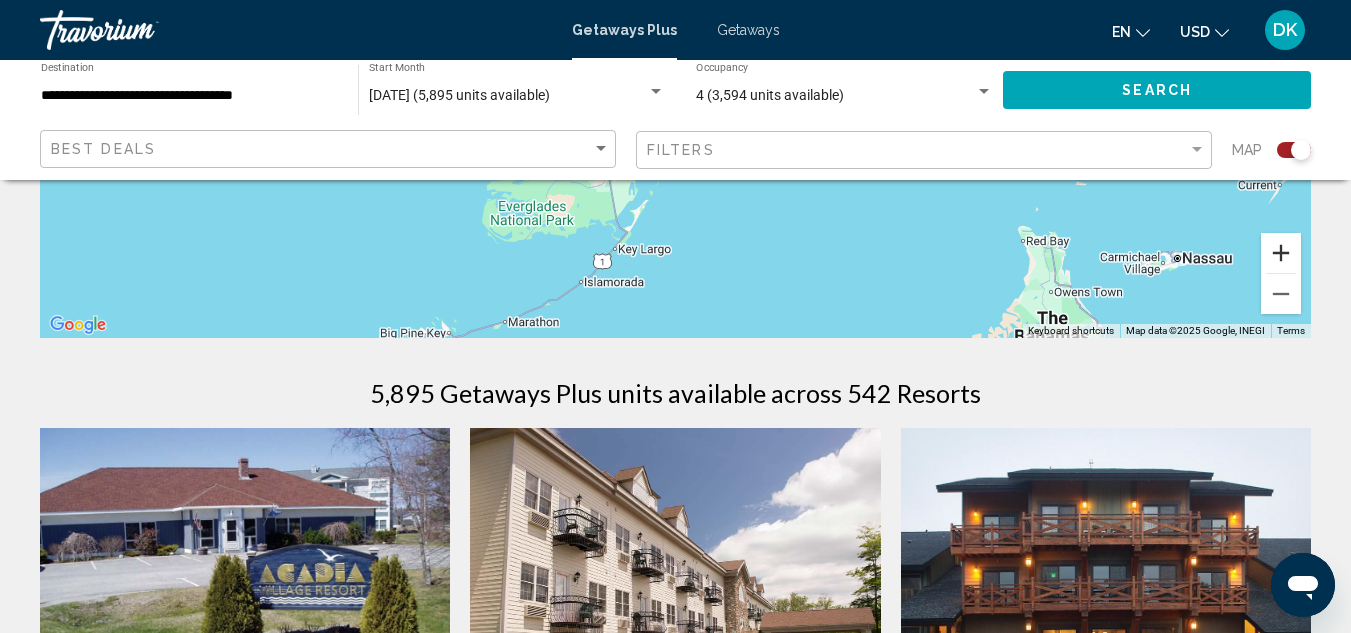 click at bounding box center [1281, 253] 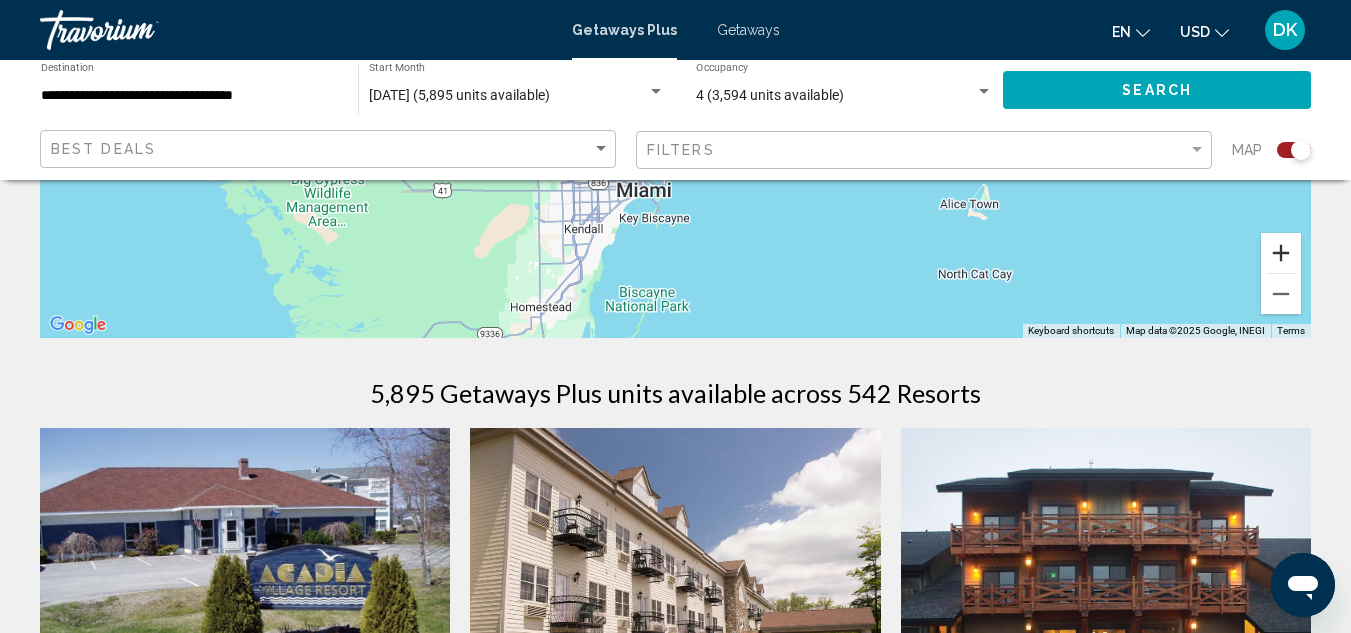 click at bounding box center [1281, 253] 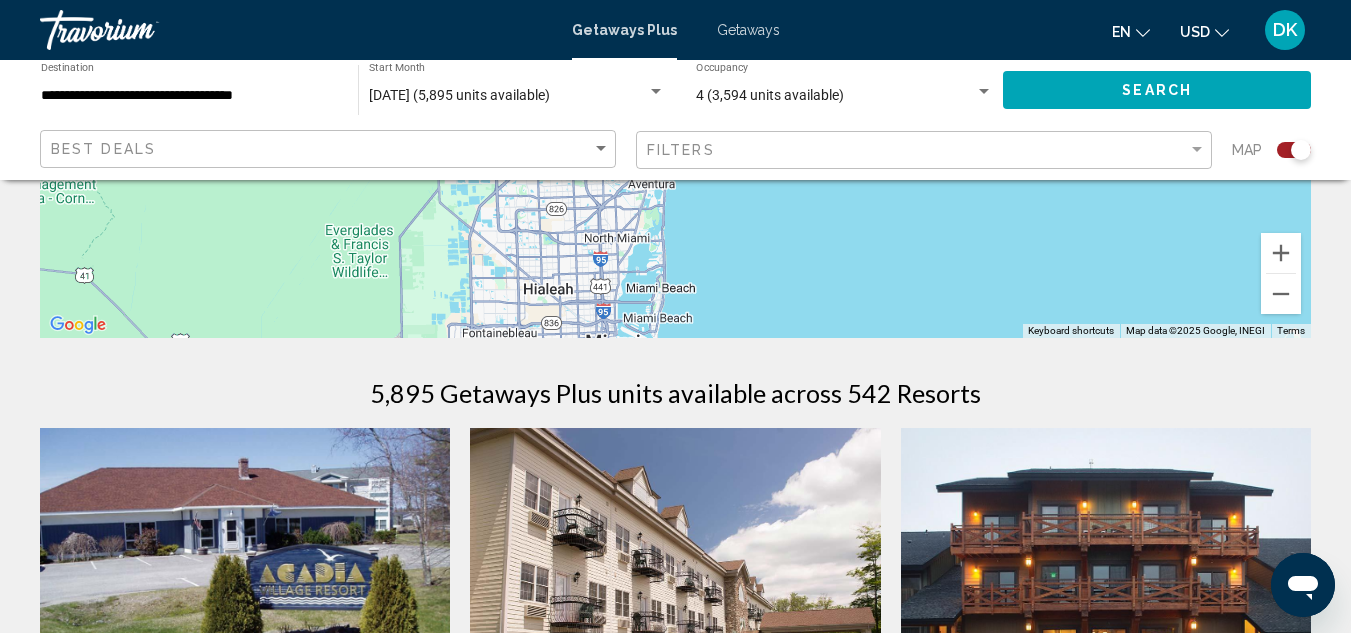click on "Filters" 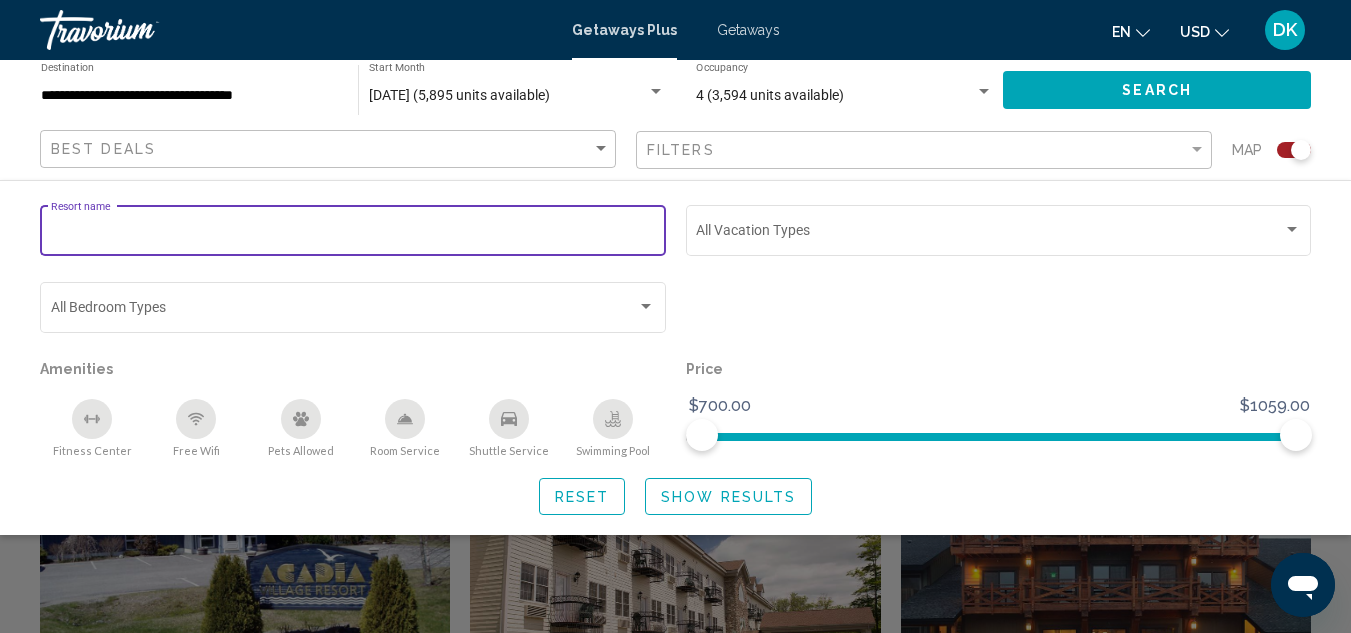 click on "Resort name" at bounding box center (353, 234) 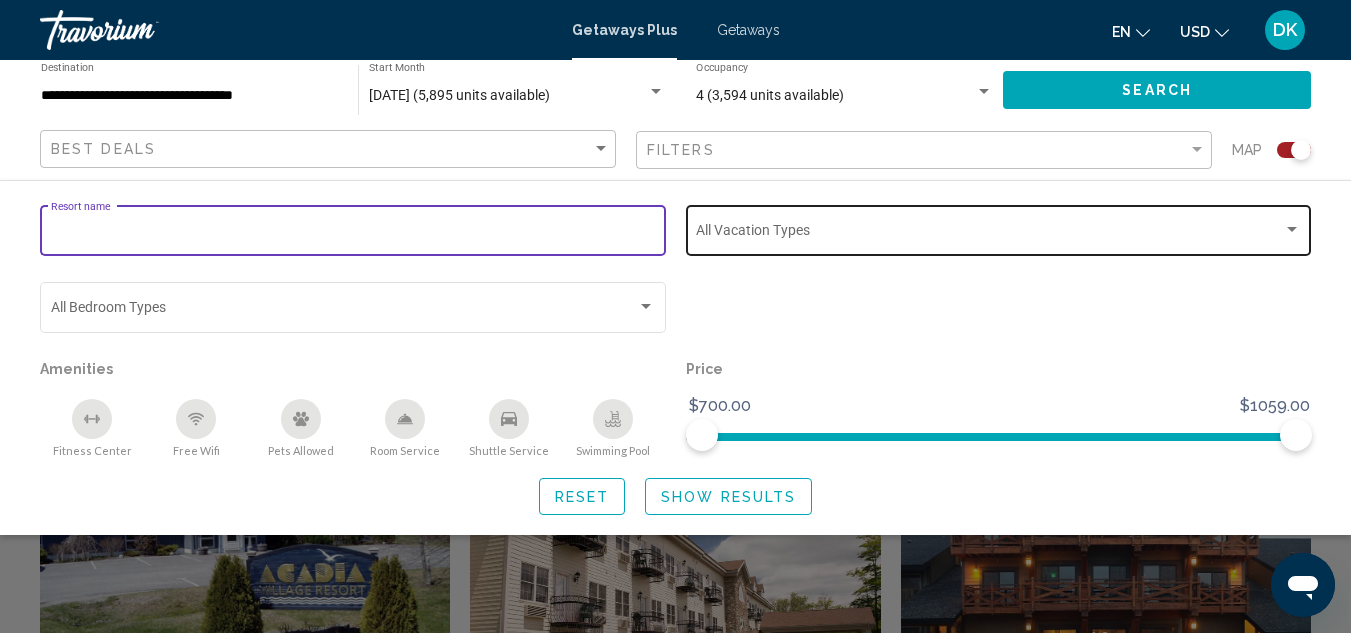click at bounding box center (989, 234) 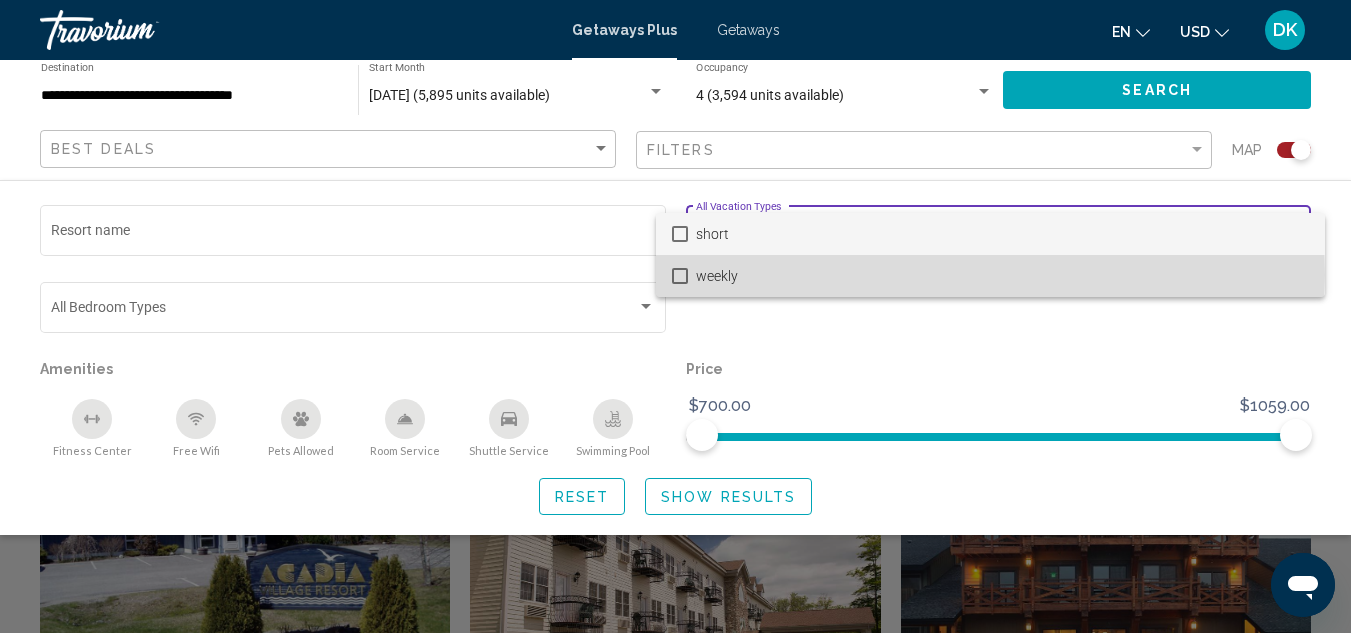 click on "weekly" at bounding box center [1002, 276] 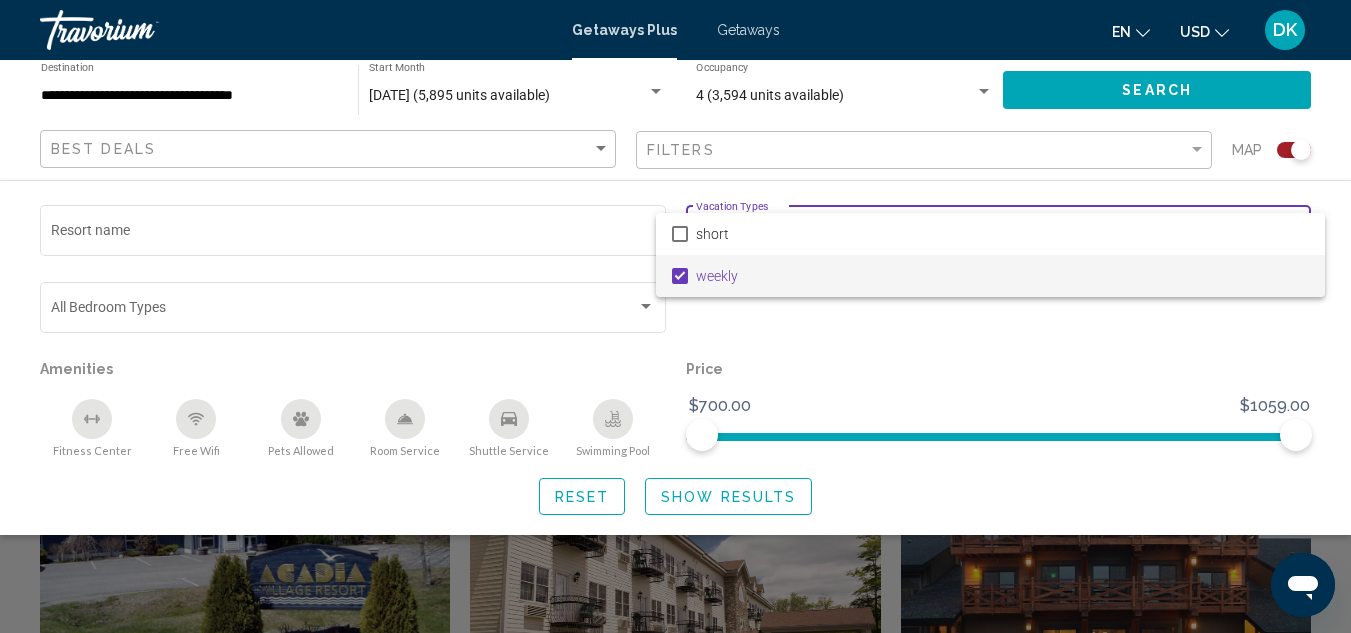 click at bounding box center (675, 316) 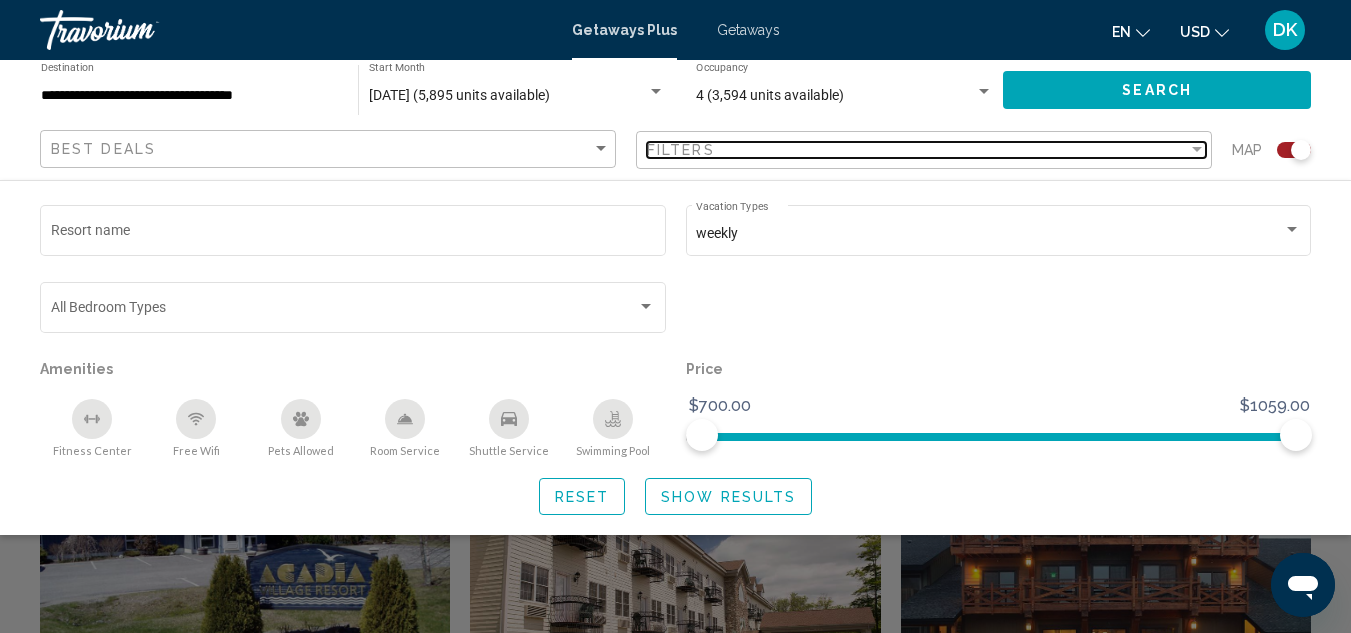 click at bounding box center [1197, 149] 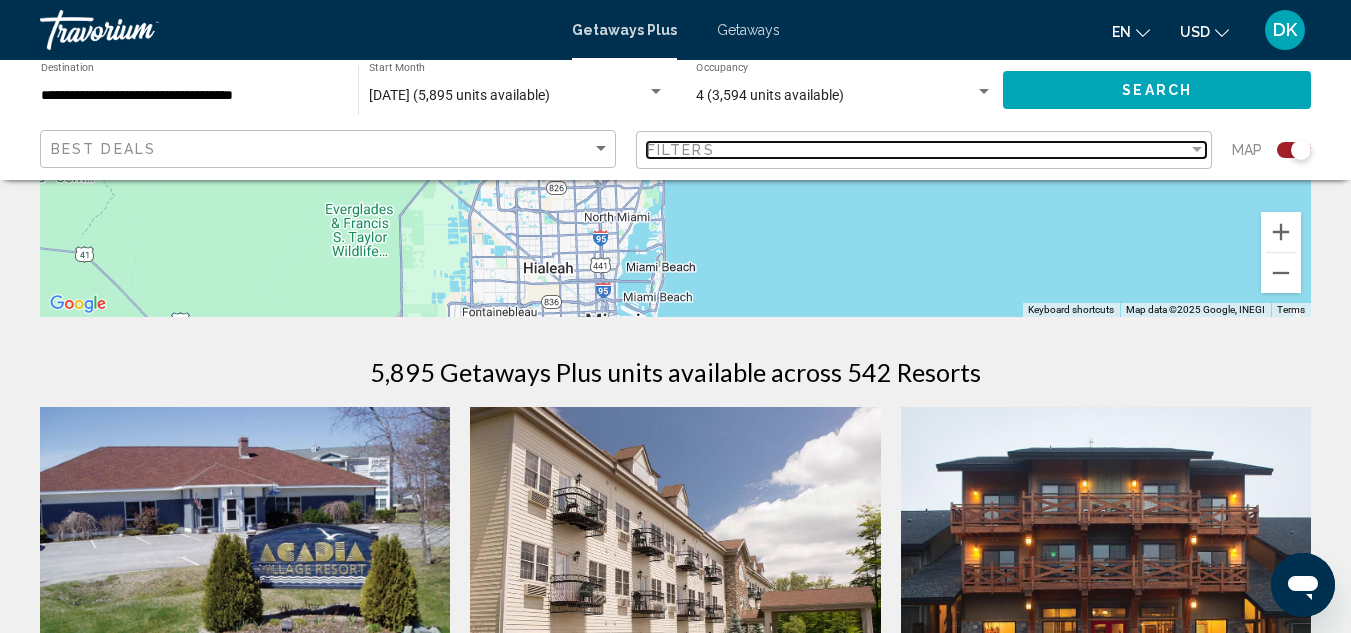 scroll, scrollTop: 0, scrollLeft: 0, axis: both 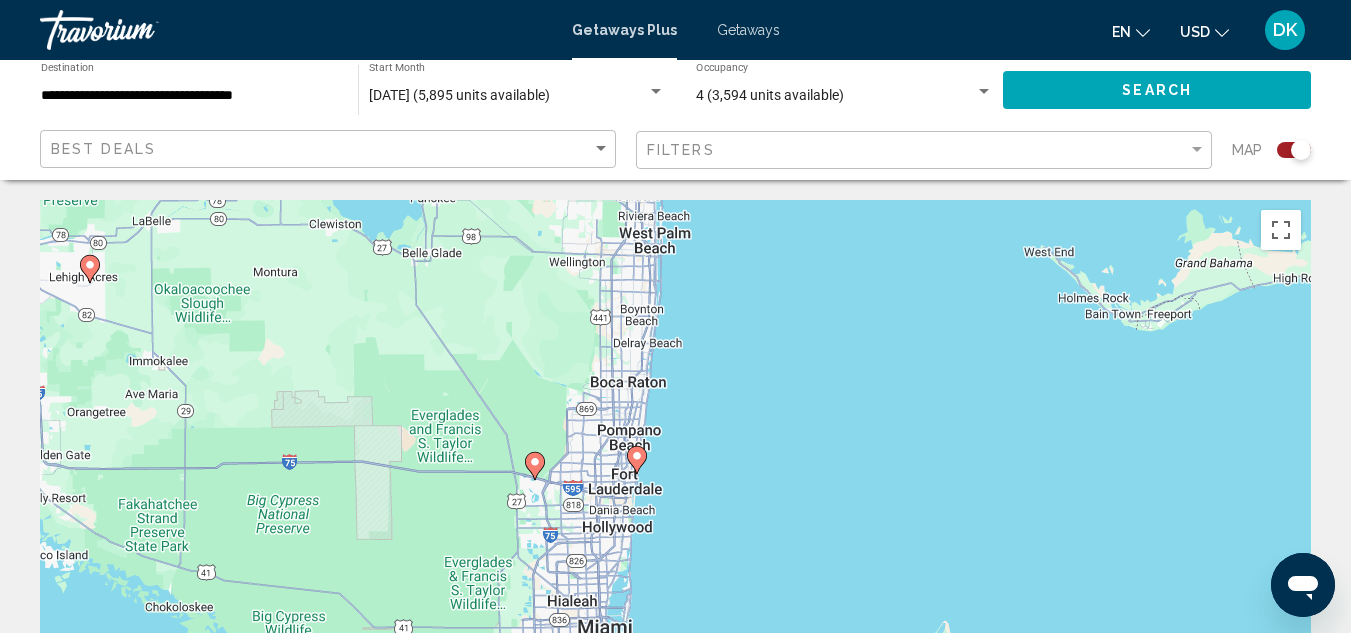 click 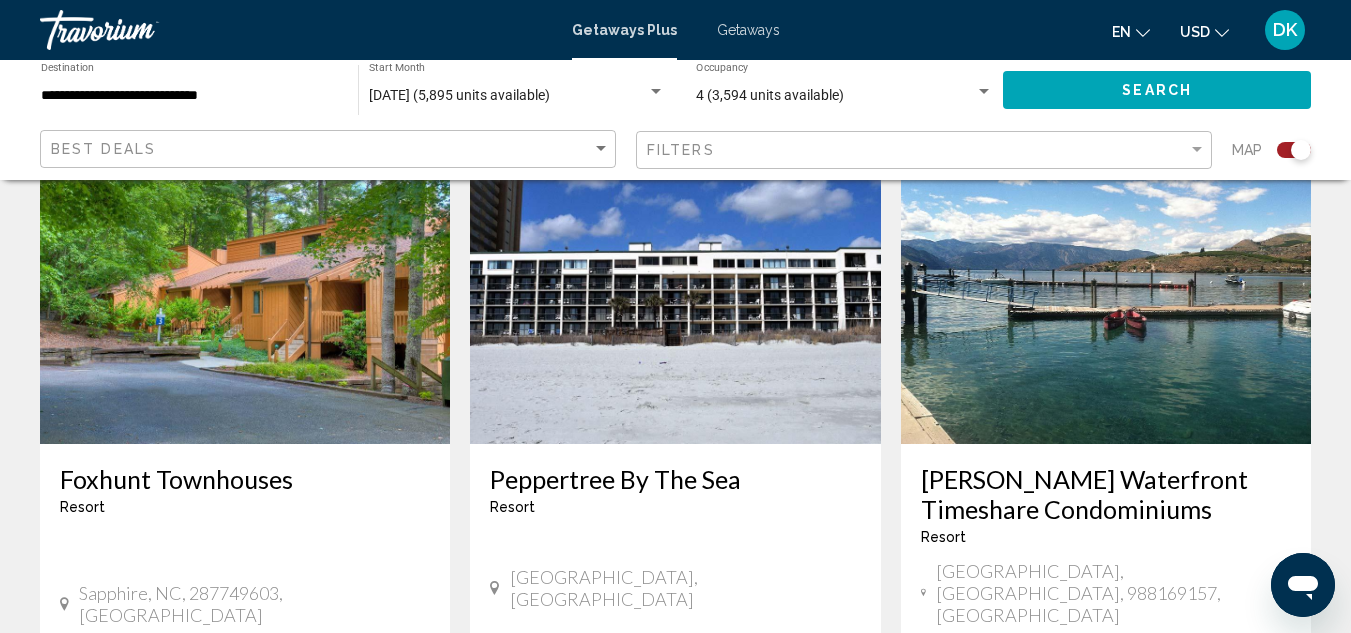 click 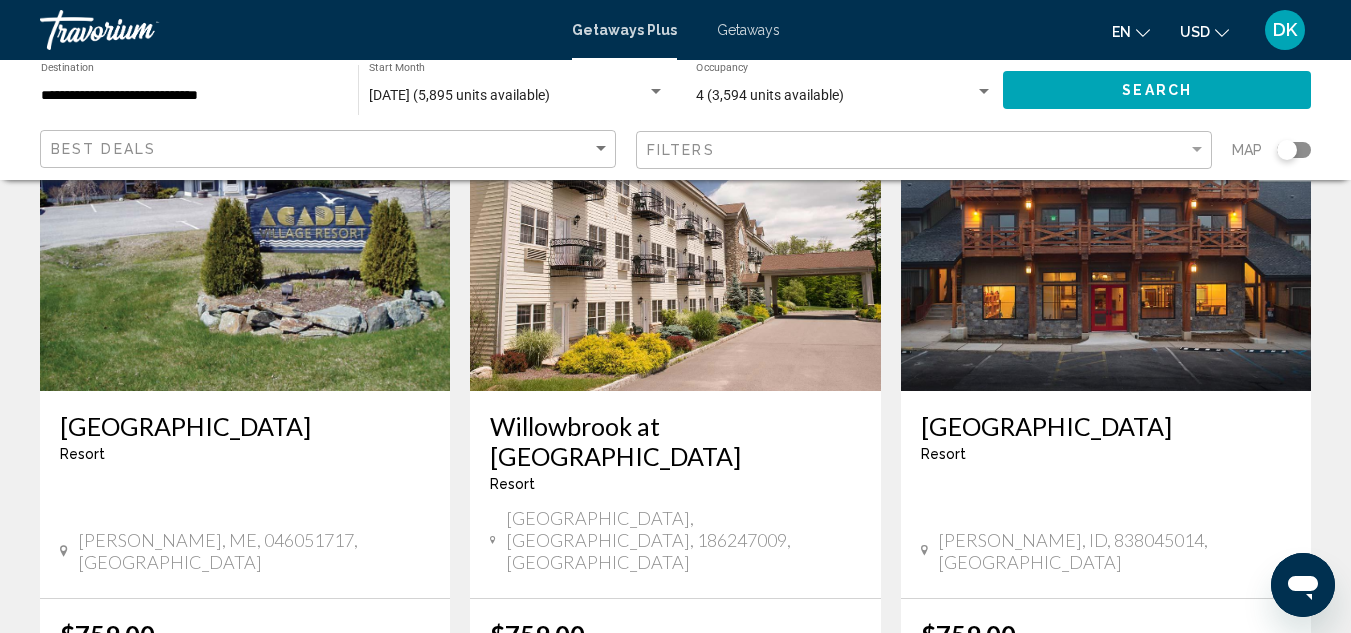 scroll, scrollTop: 0, scrollLeft: 0, axis: both 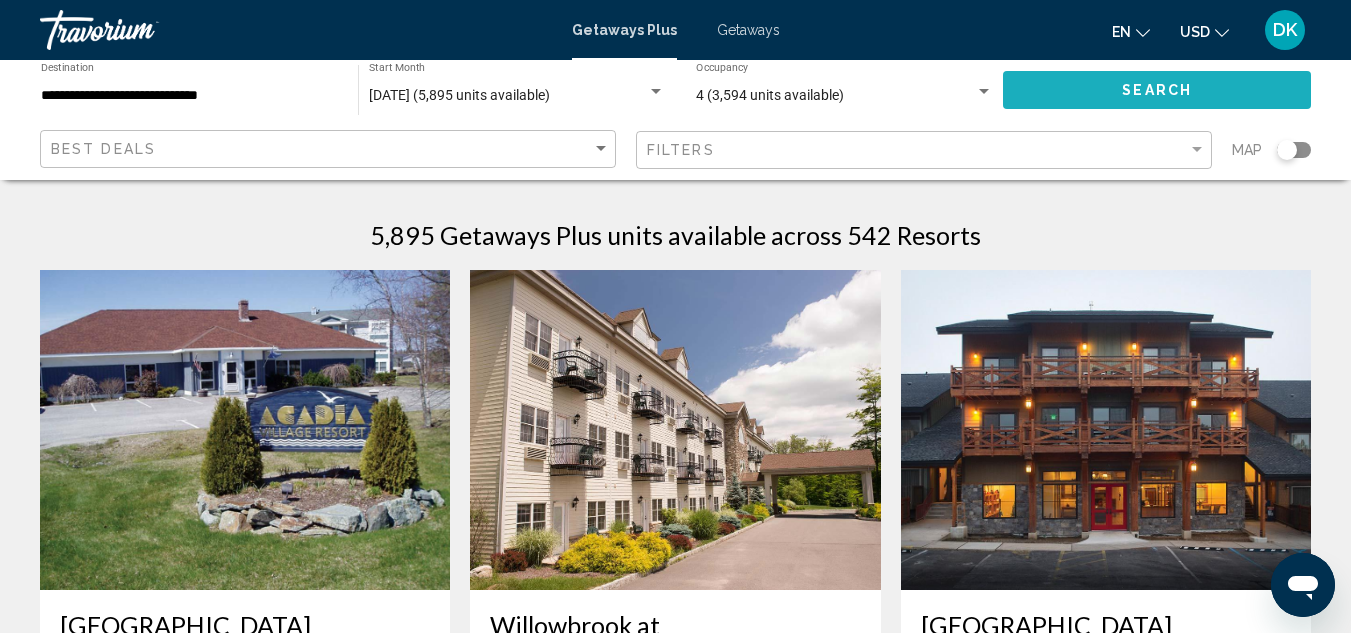 click on "Search" 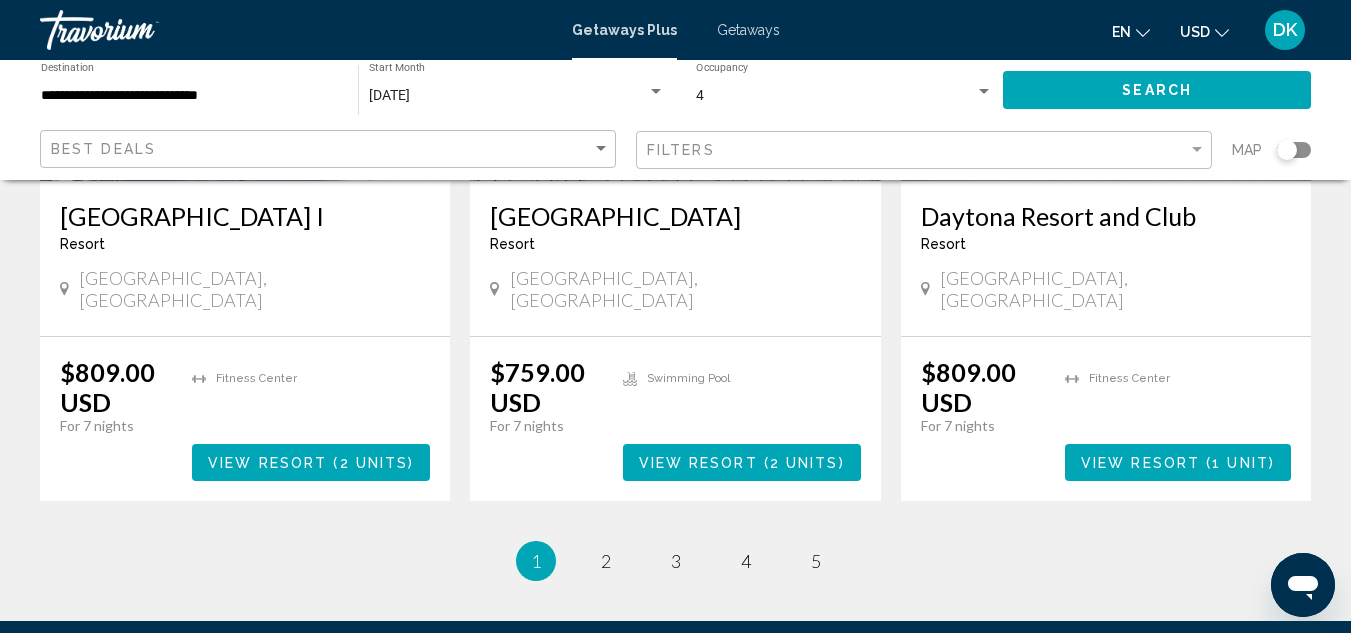 scroll, scrollTop: 2510, scrollLeft: 0, axis: vertical 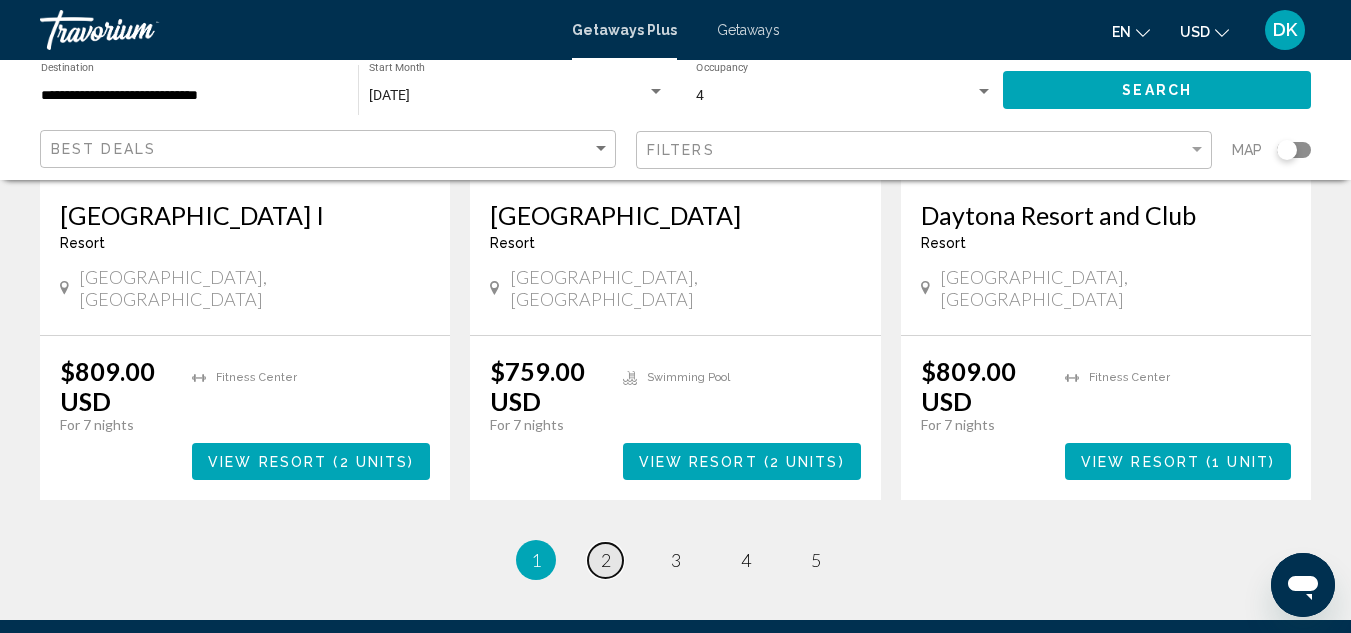 click on "2" at bounding box center [606, 560] 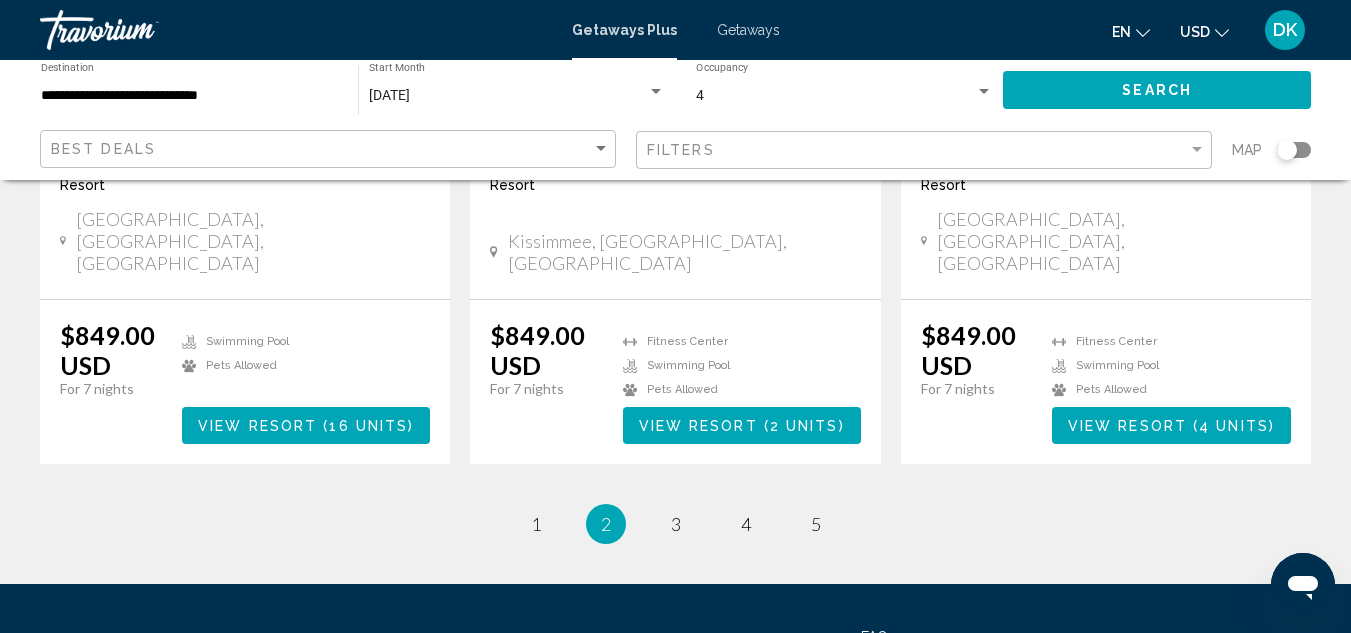 scroll, scrollTop: 2626, scrollLeft: 0, axis: vertical 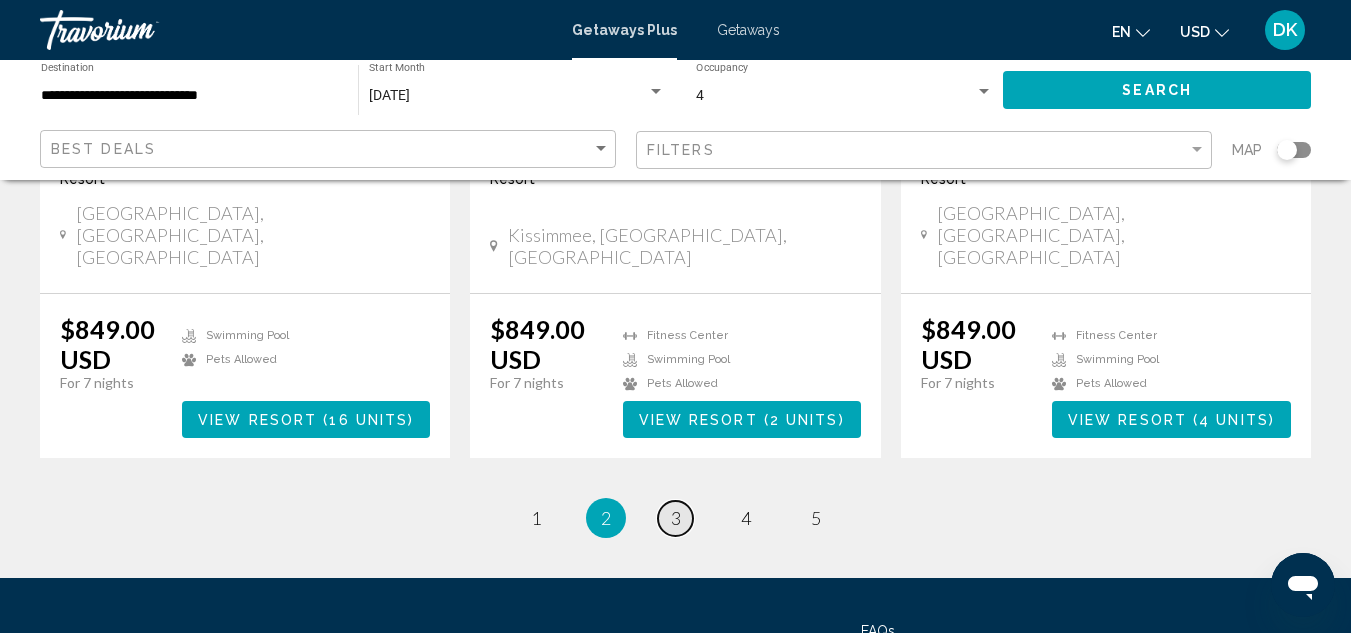 click on "3" at bounding box center (676, 518) 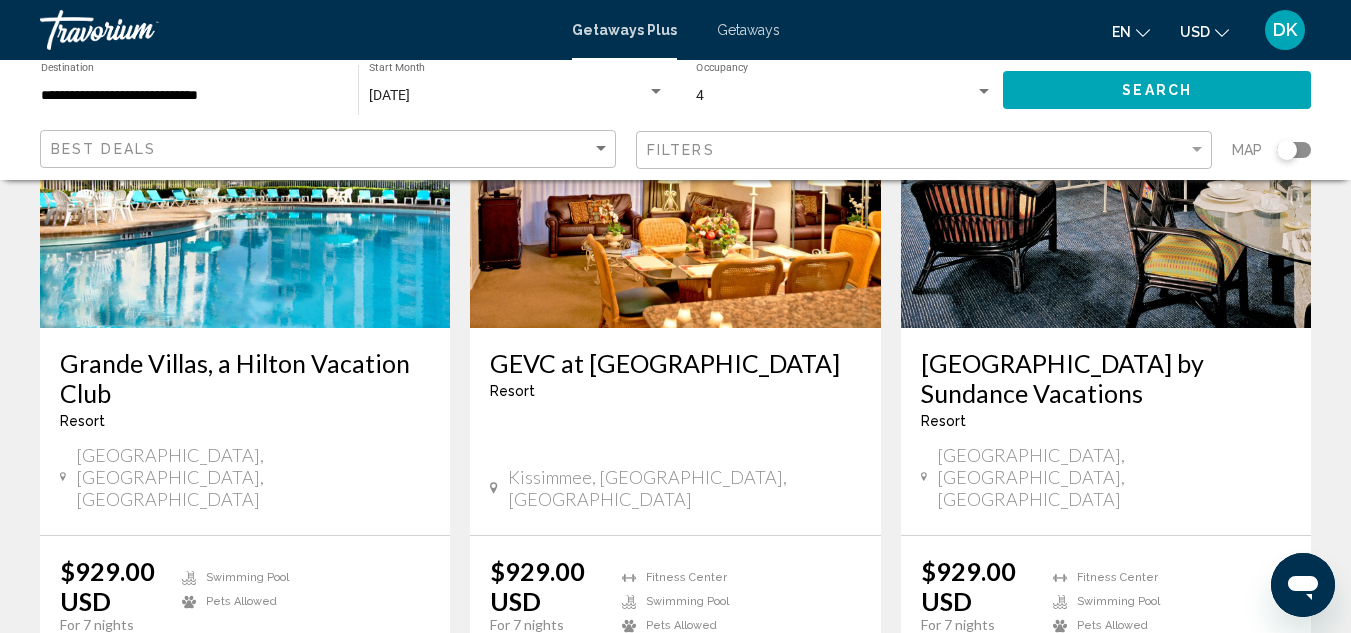 scroll, scrollTop: 261, scrollLeft: 0, axis: vertical 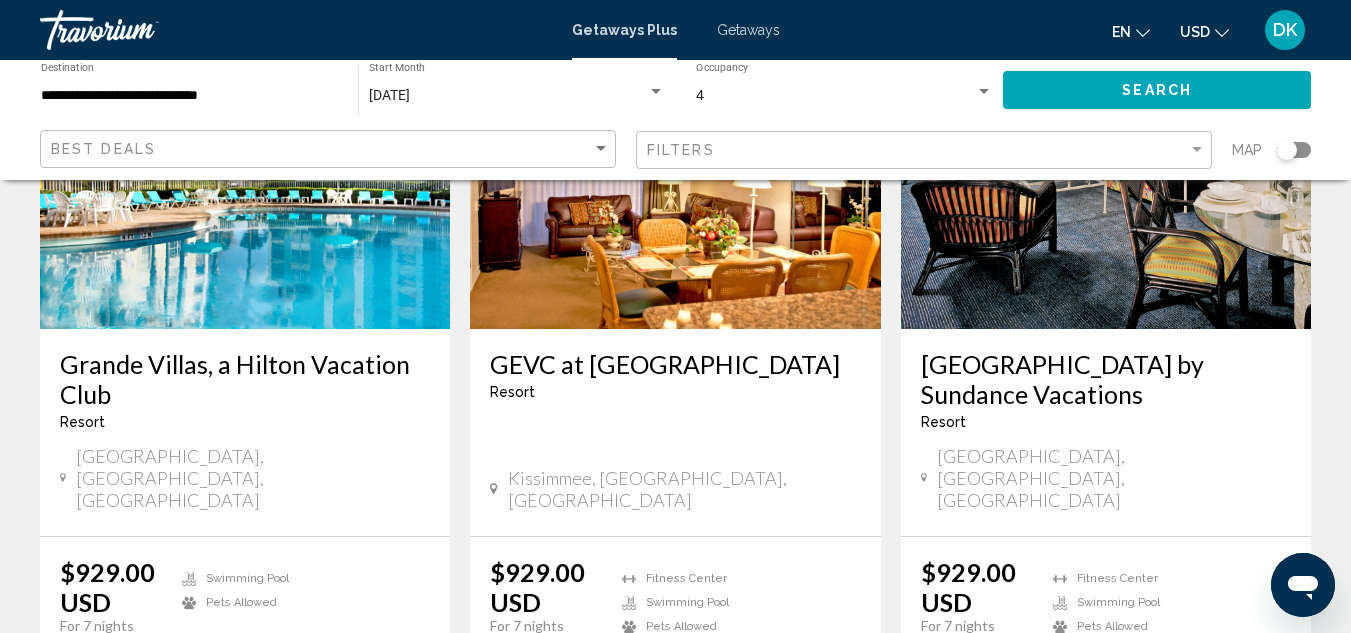 click at bounding box center (1106, 169) 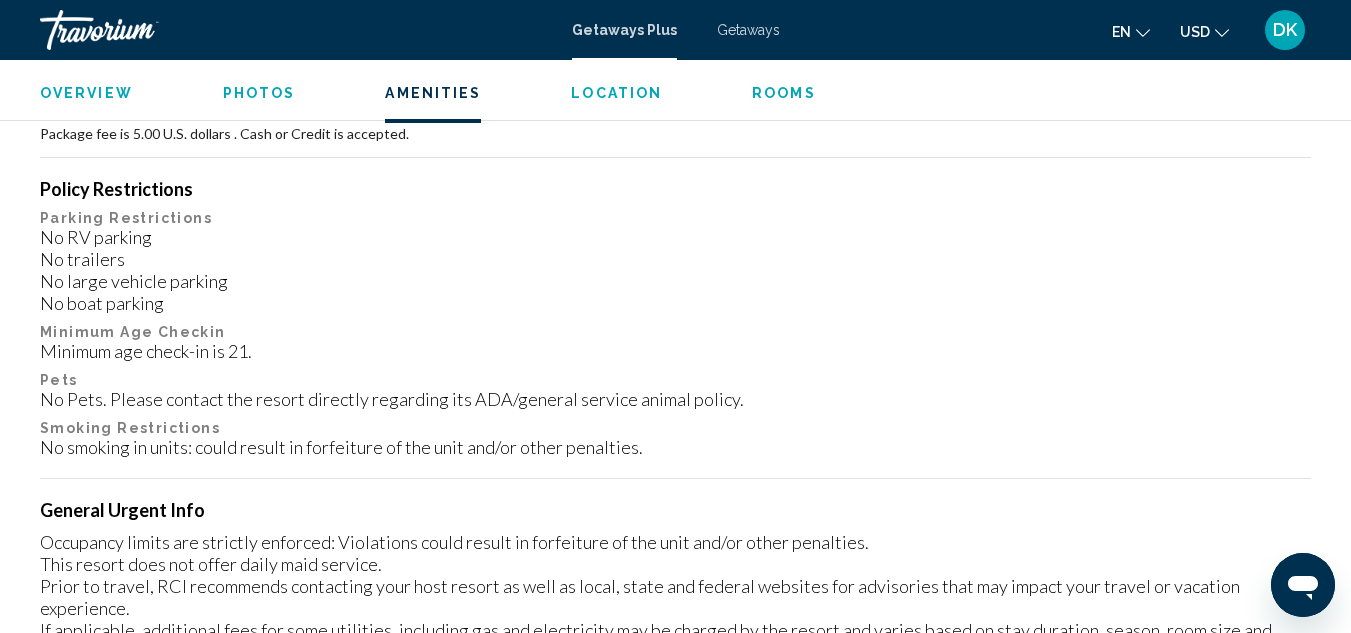 scroll, scrollTop: 2225, scrollLeft: 0, axis: vertical 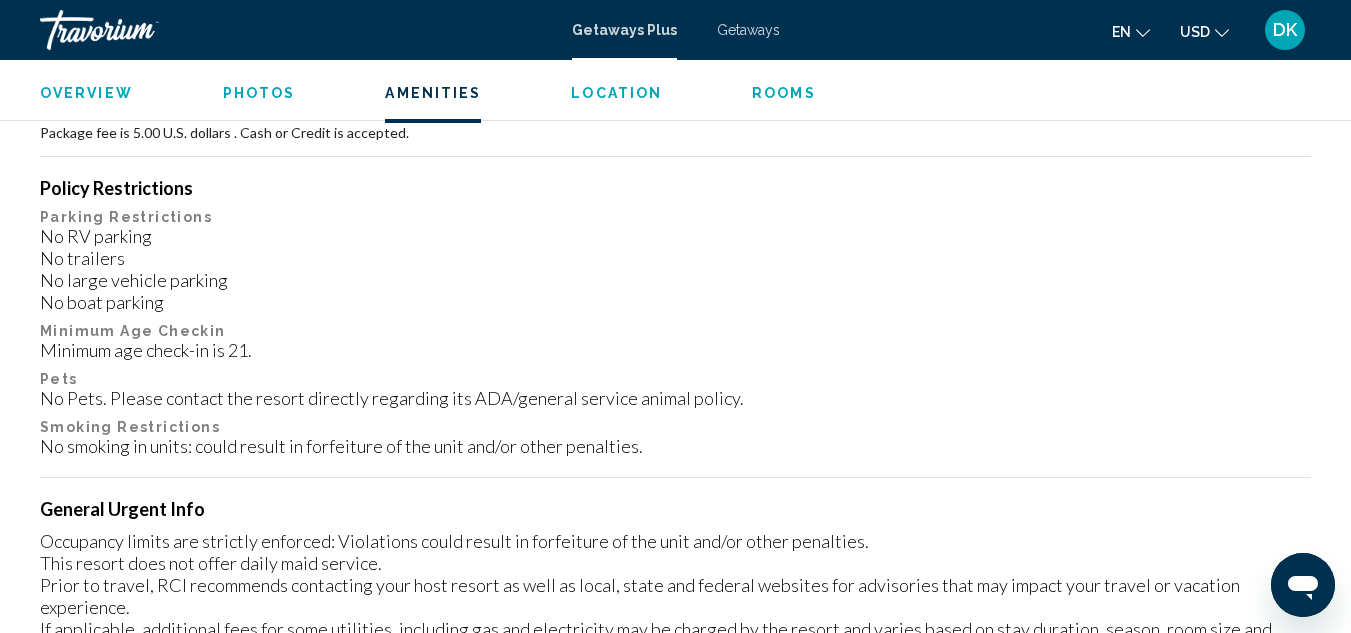 type 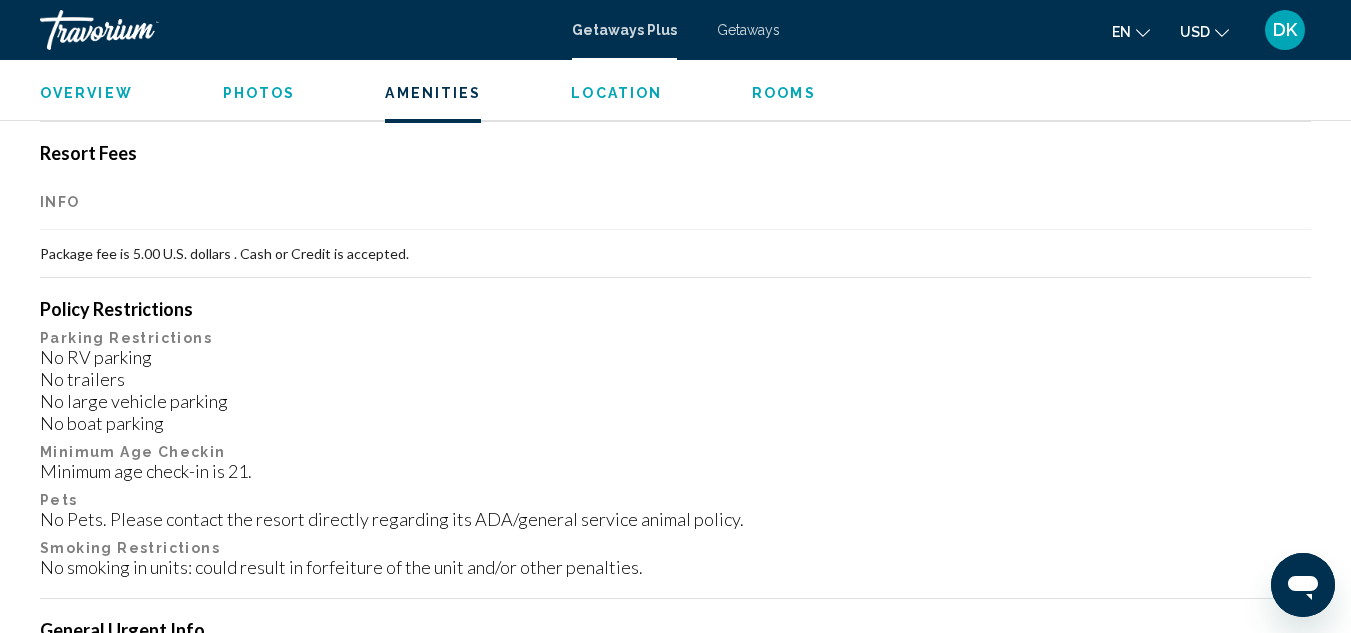 scroll, scrollTop: 2103, scrollLeft: 0, axis: vertical 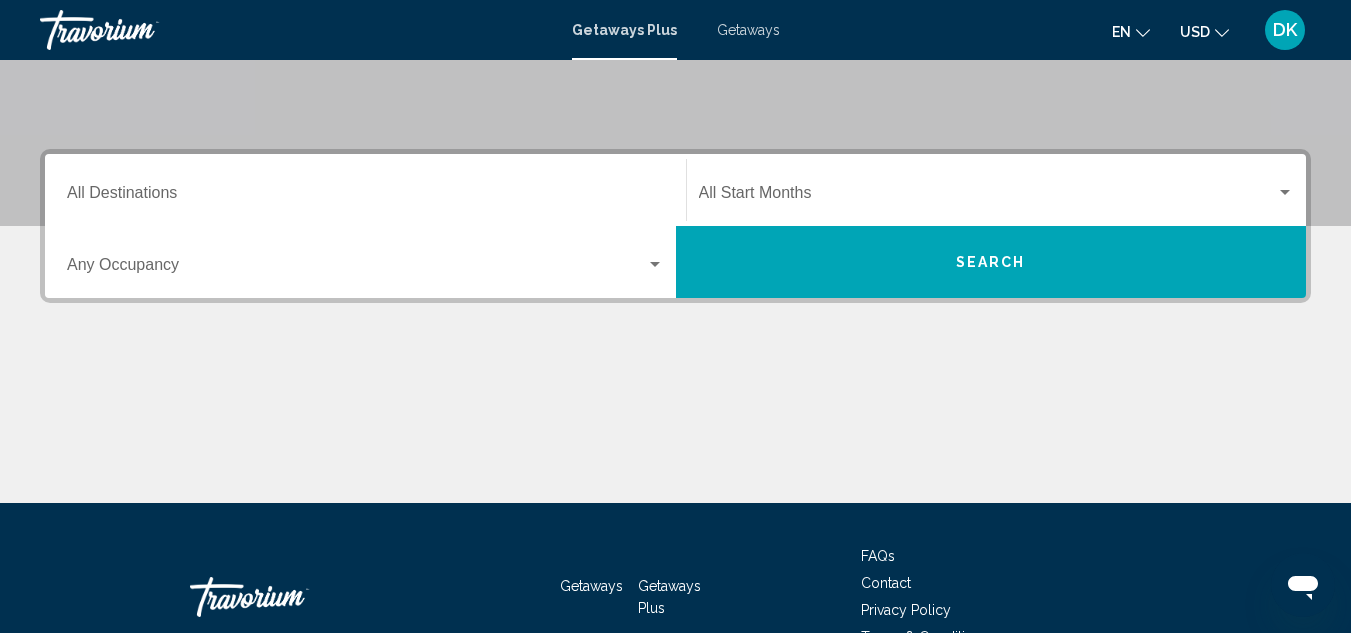 click on "Destination All Destinations" at bounding box center (365, 197) 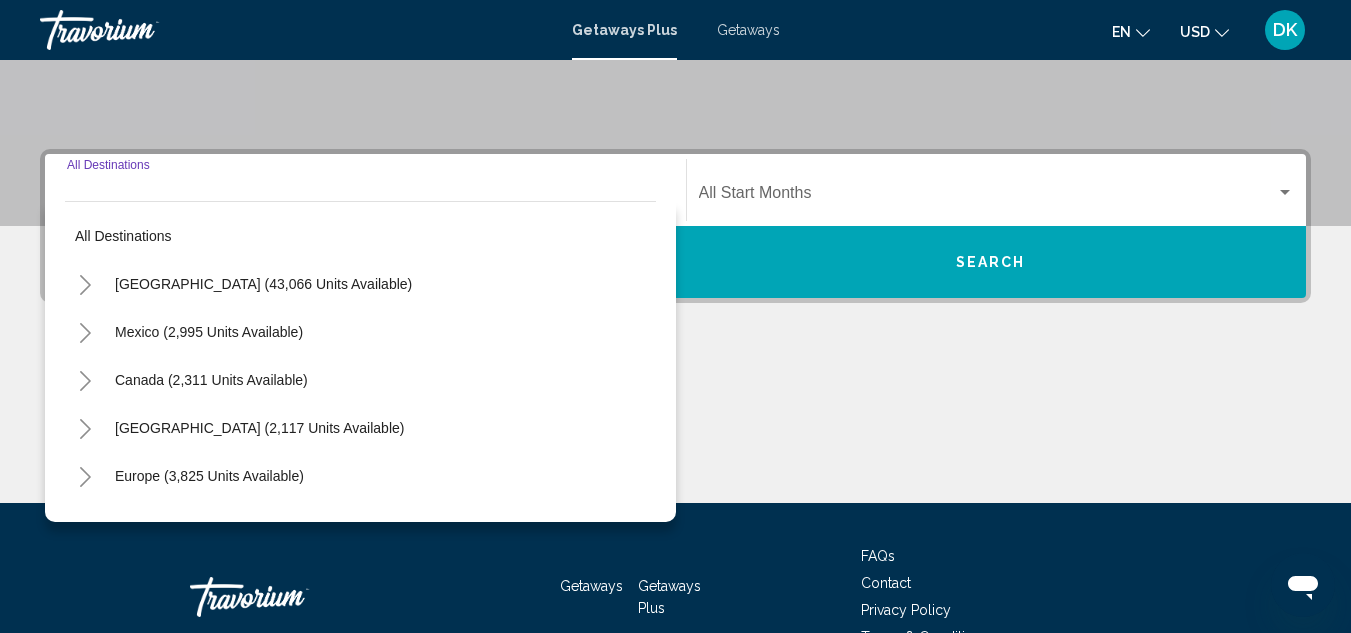 scroll, scrollTop: 458, scrollLeft: 0, axis: vertical 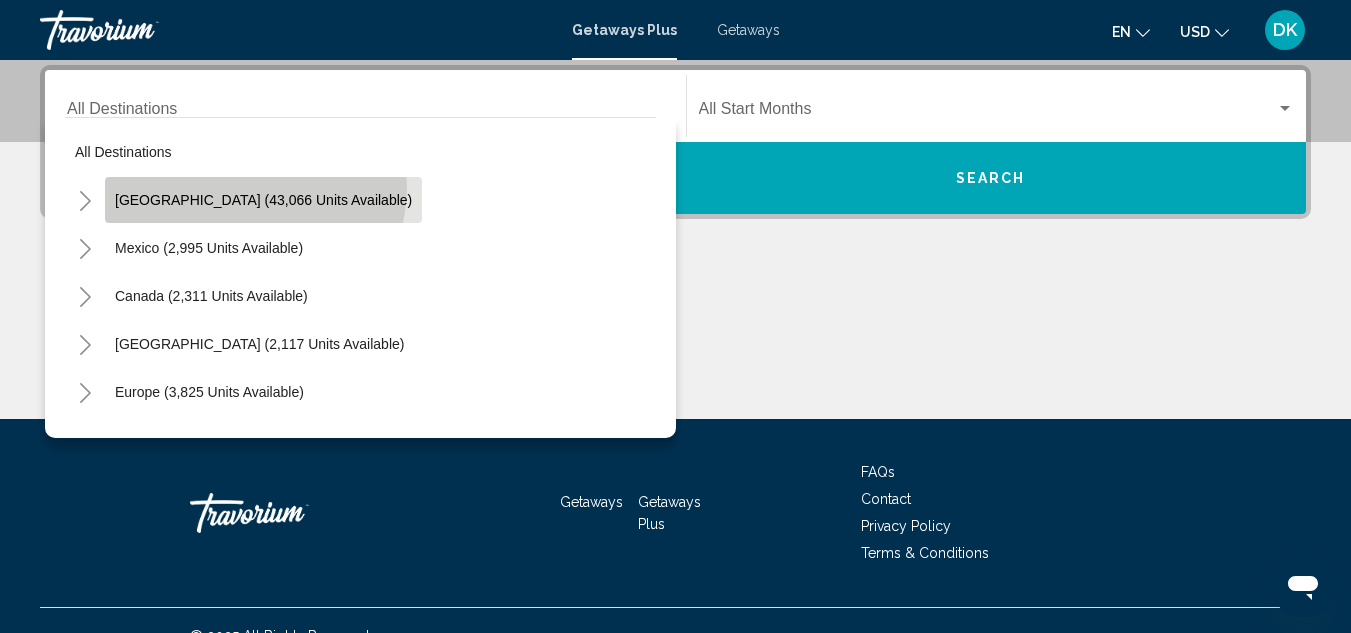 click on "[GEOGRAPHIC_DATA] (43,066 units available)" 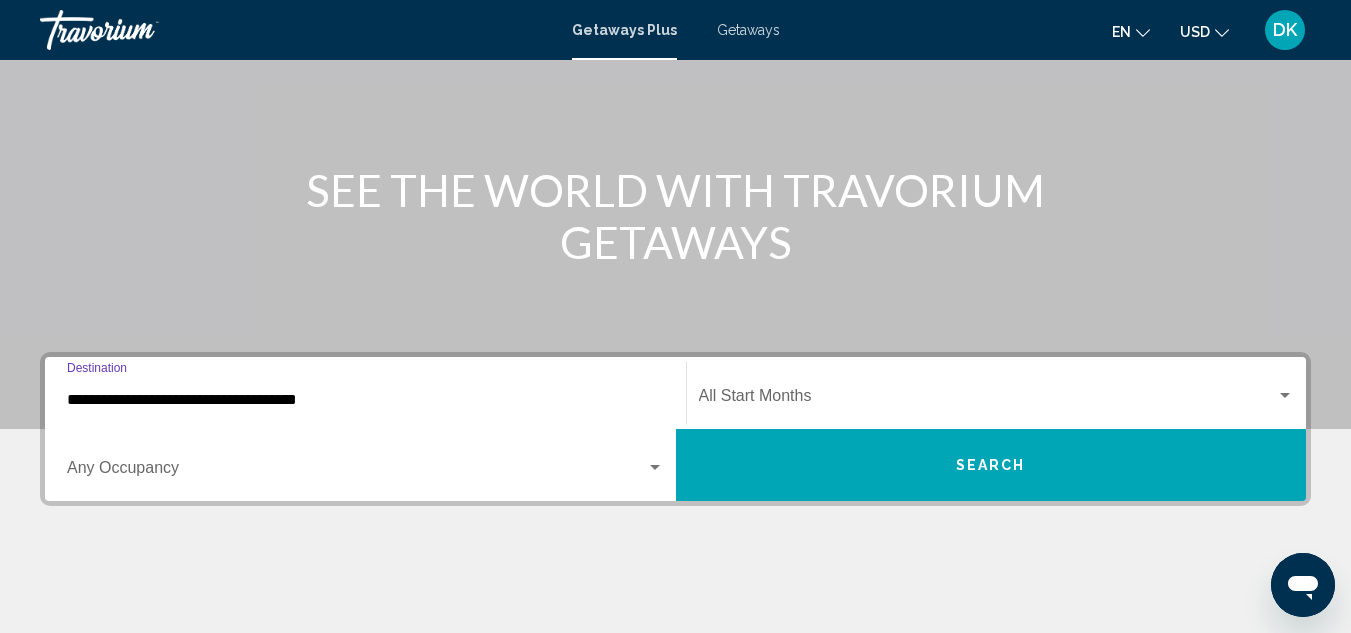 scroll, scrollTop: 159, scrollLeft: 0, axis: vertical 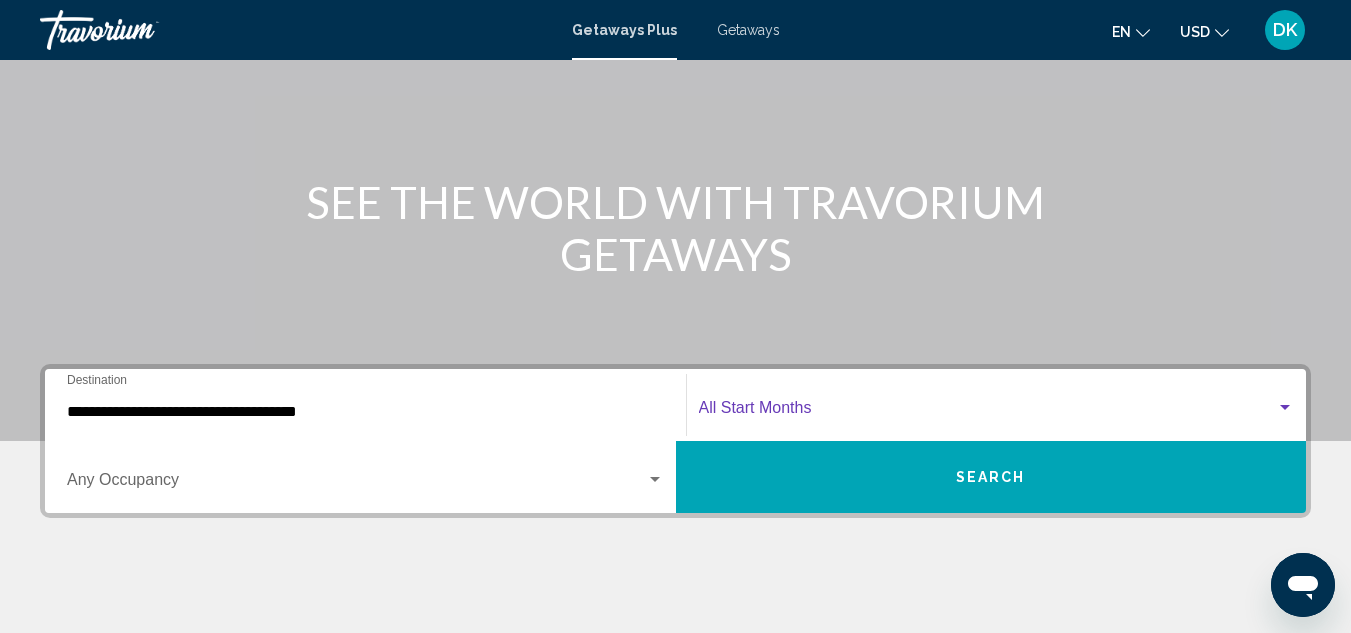 click at bounding box center (988, 412) 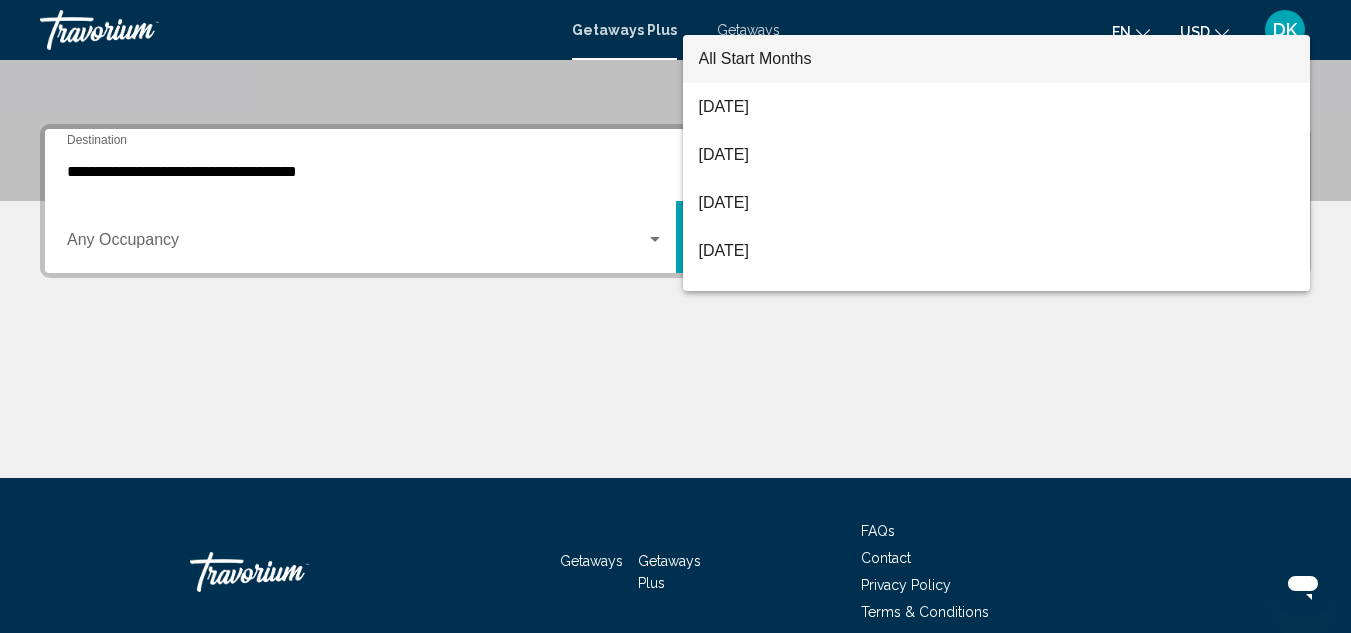 scroll, scrollTop: 458, scrollLeft: 0, axis: vertical 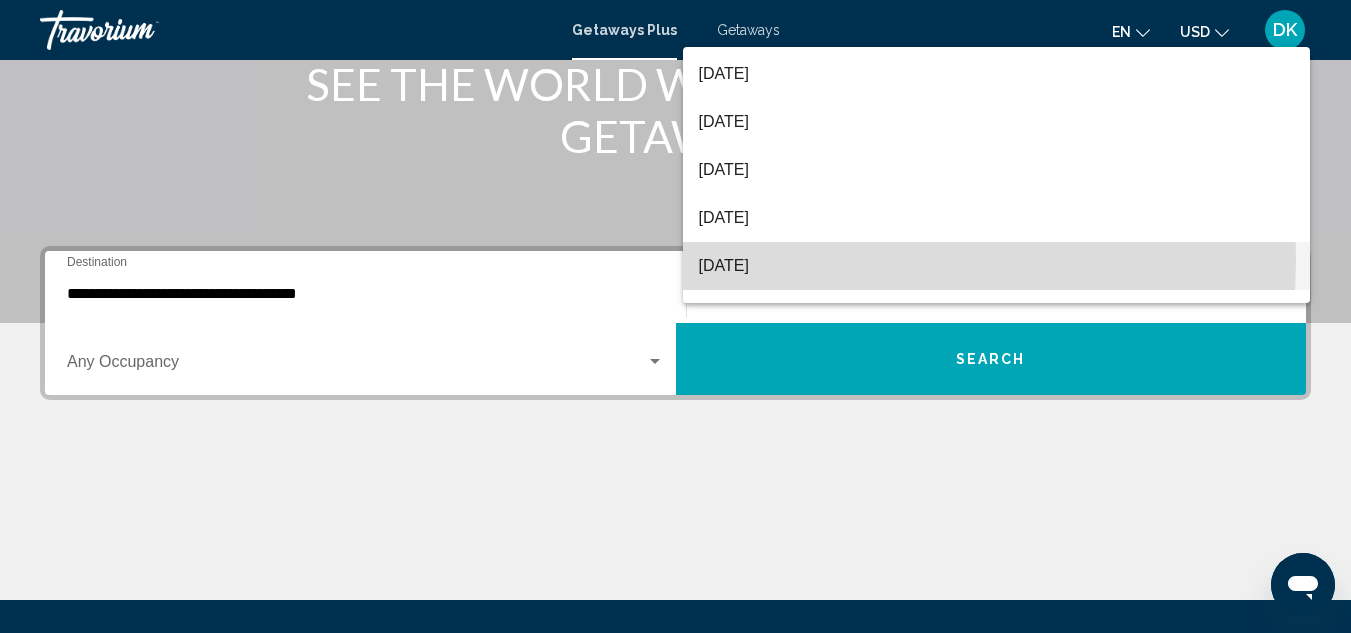 click on "December 2025" at bounding box center [997, 266] 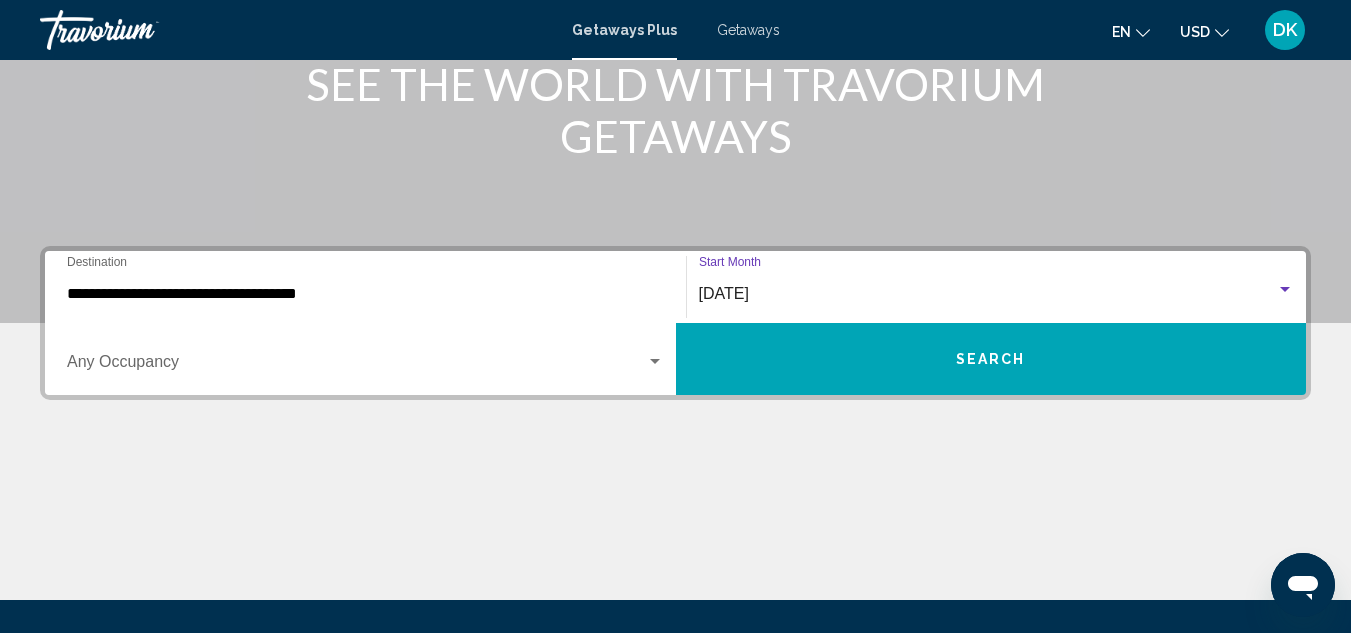 click on "Search" at bounding box center [991, 359] 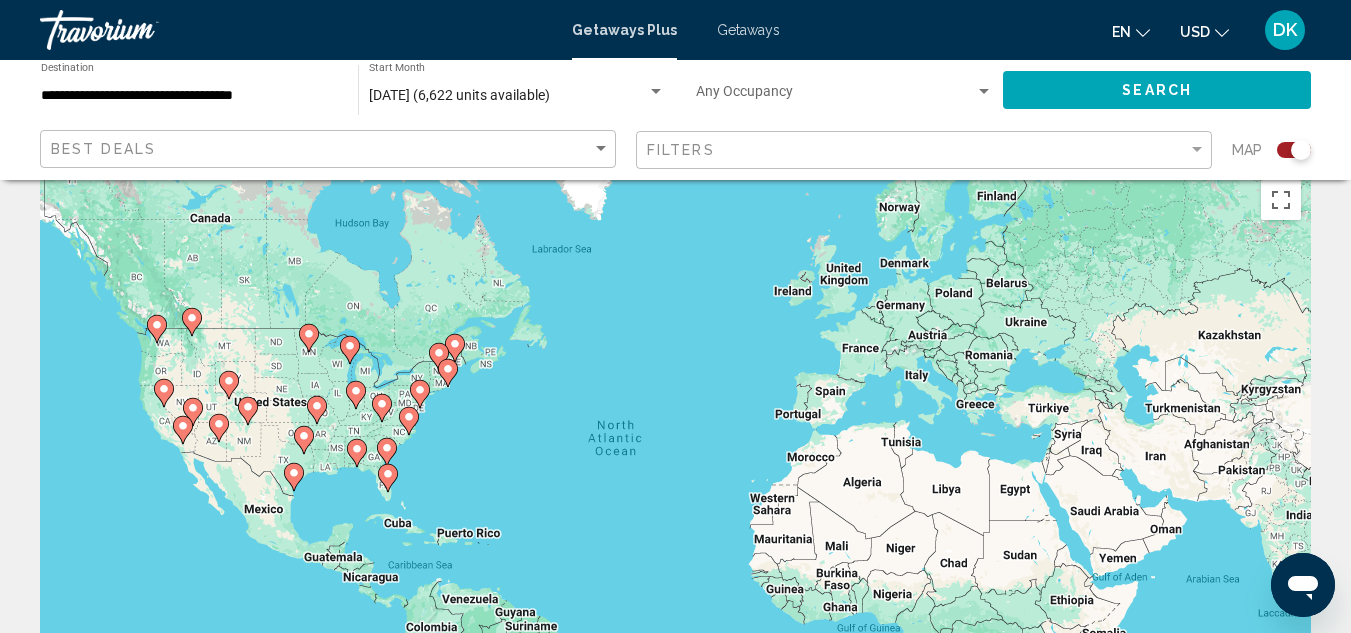 scroll, scrollTop: 0, scrollLeft: 0, axis: both 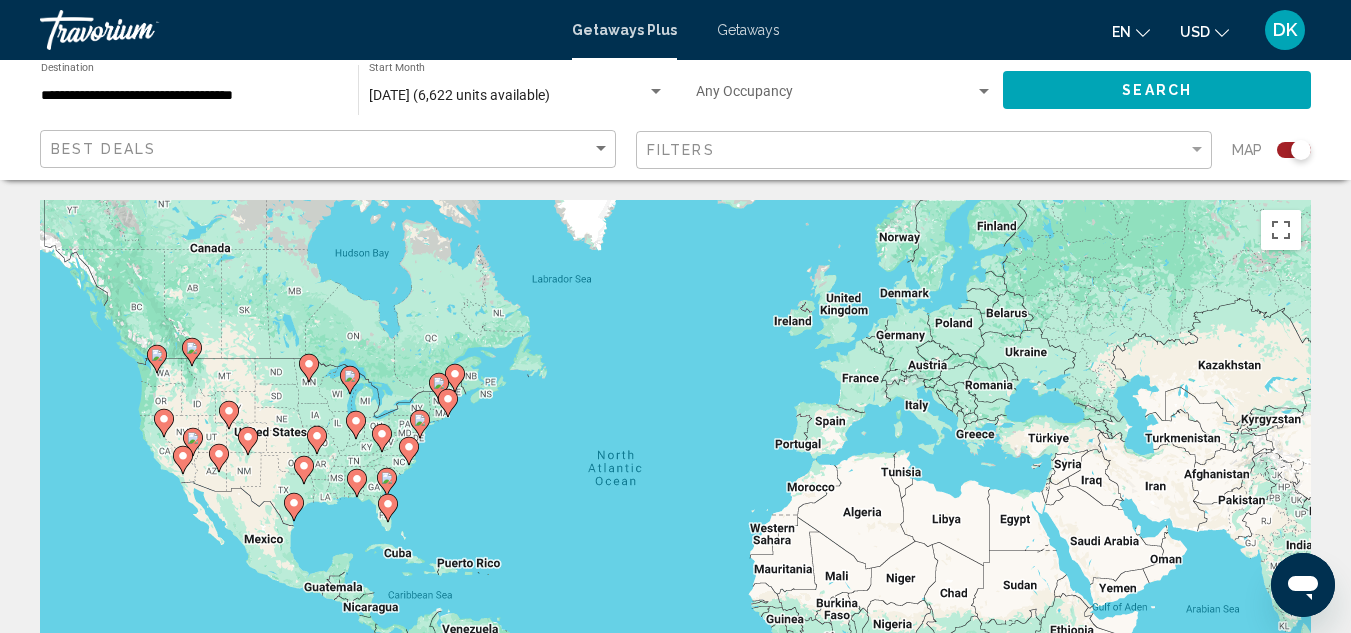 click on "**********" 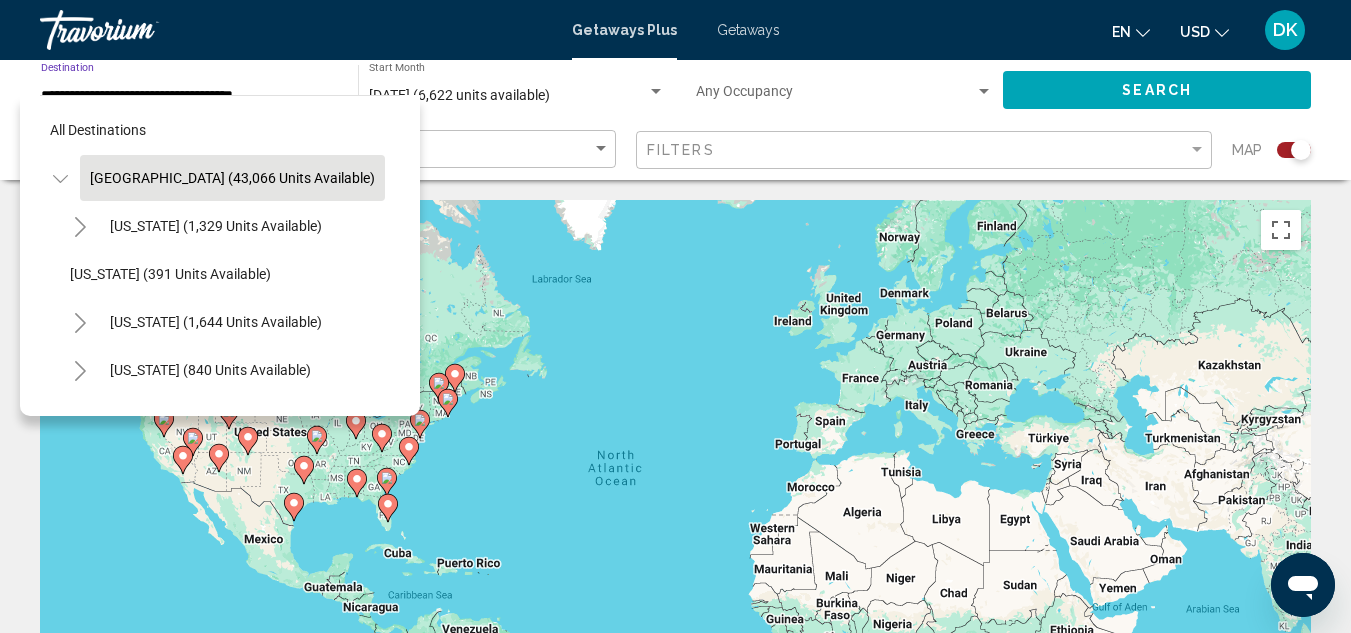 click 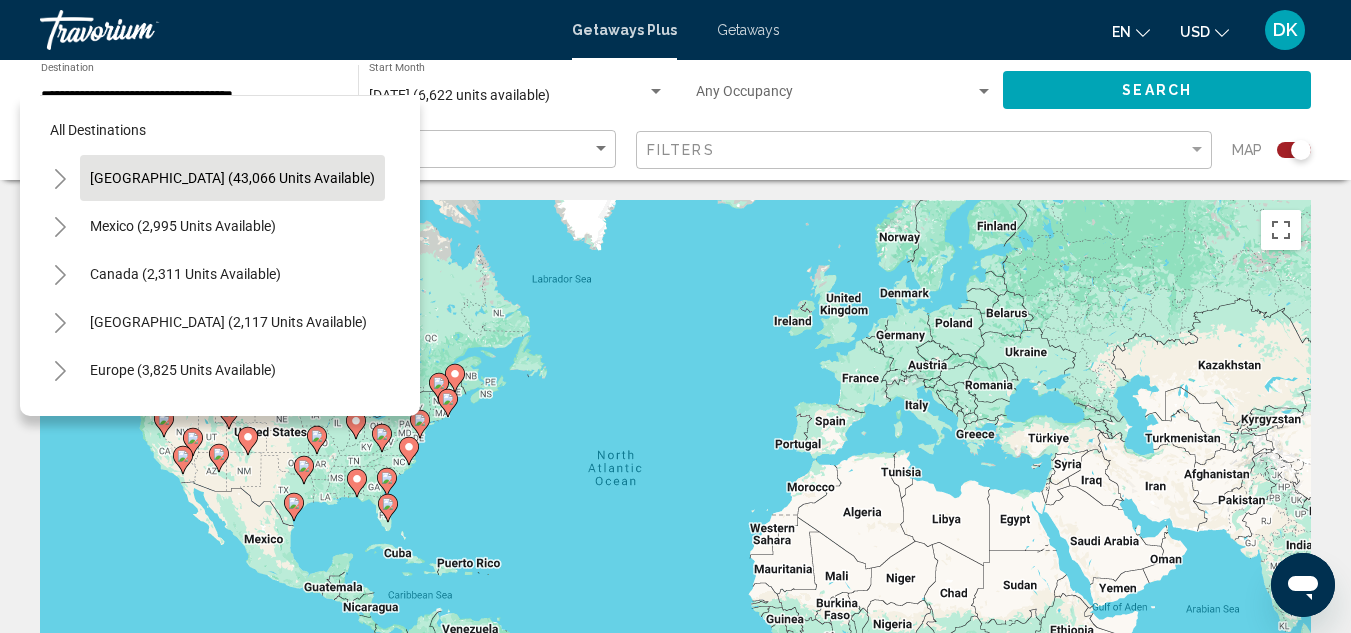 click 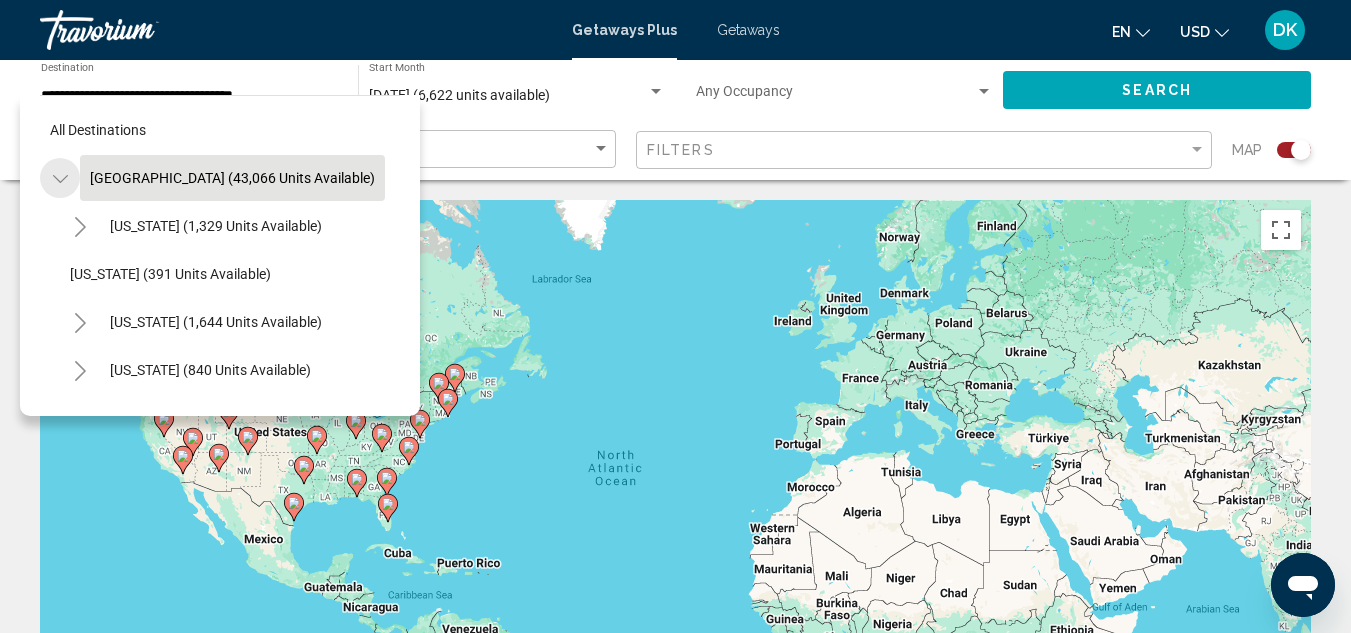 click 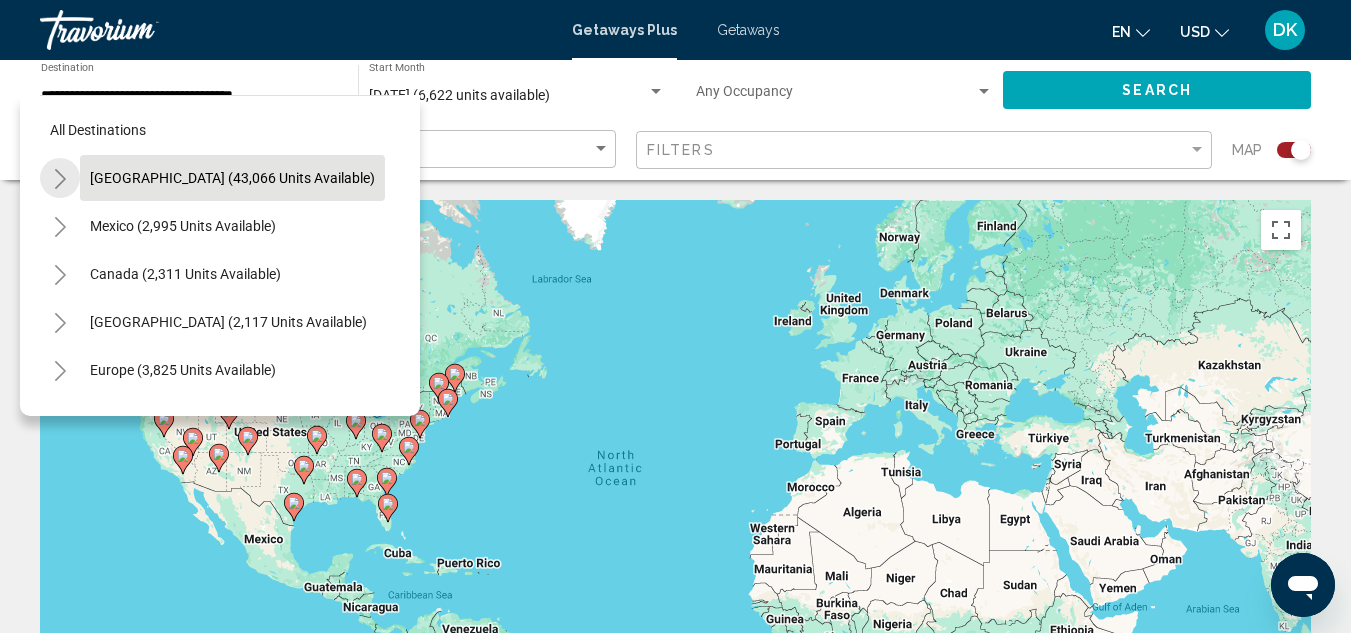 click 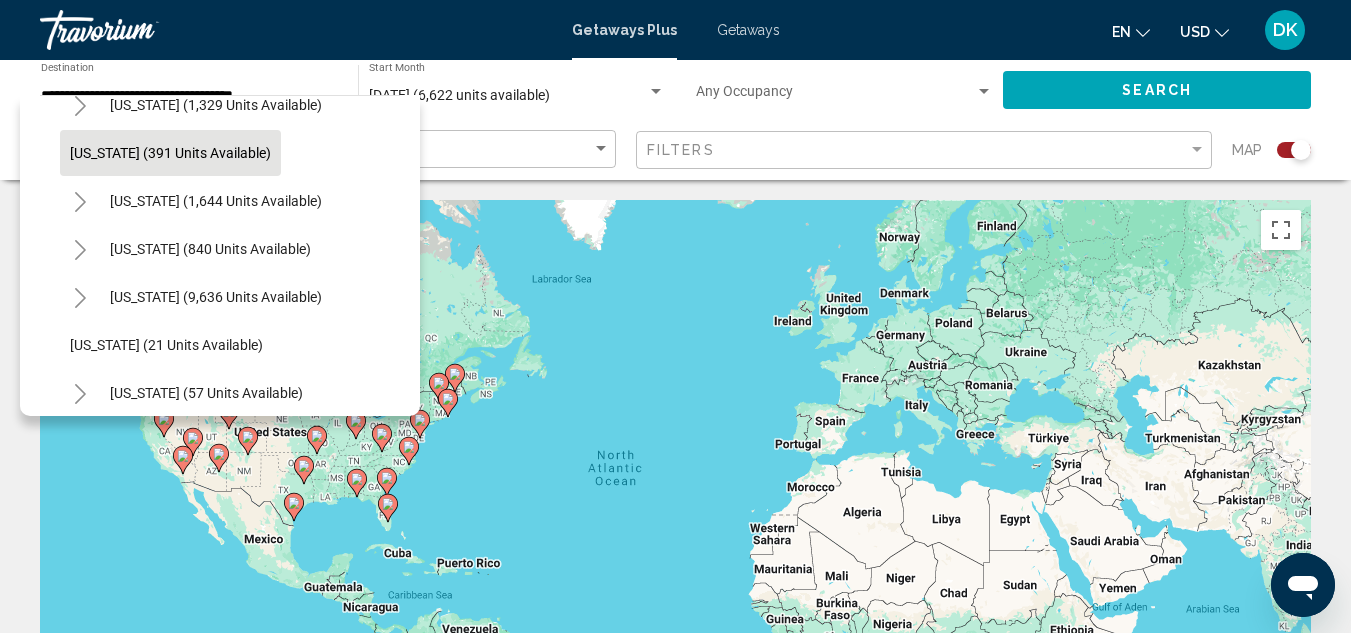 scroll, scrollTop: 128, scrollLeft: 0, axis: vertical 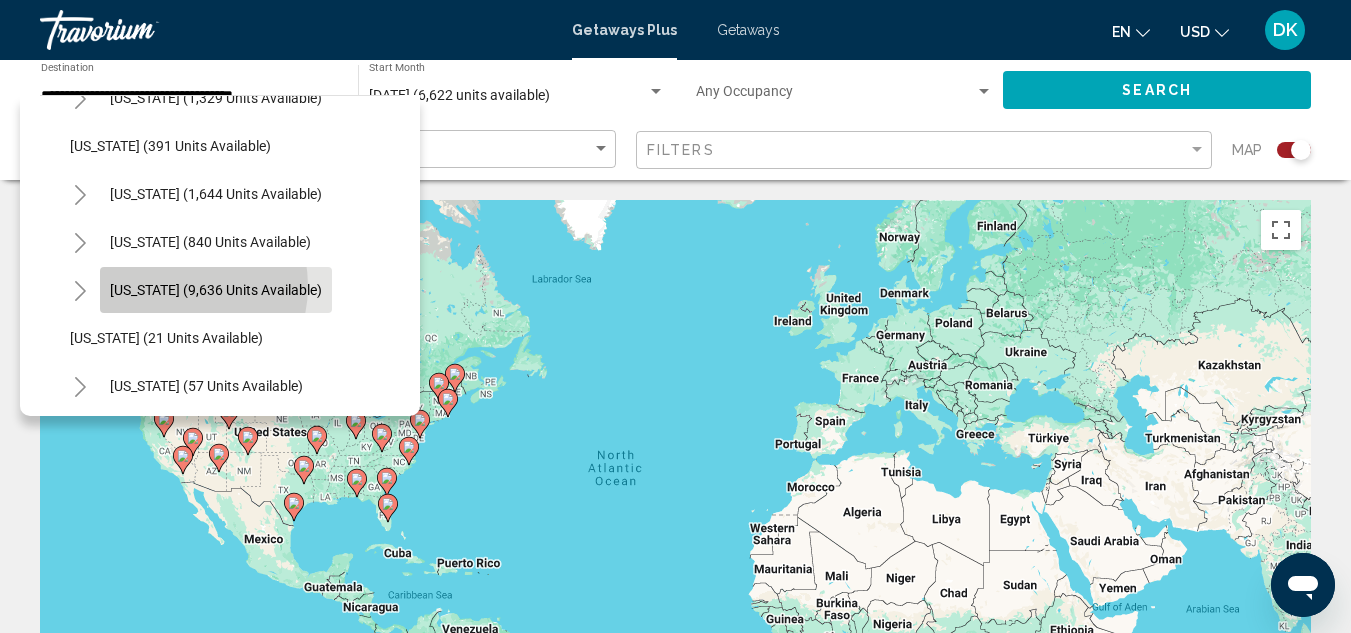 click on "Florida (9,636 units available)" 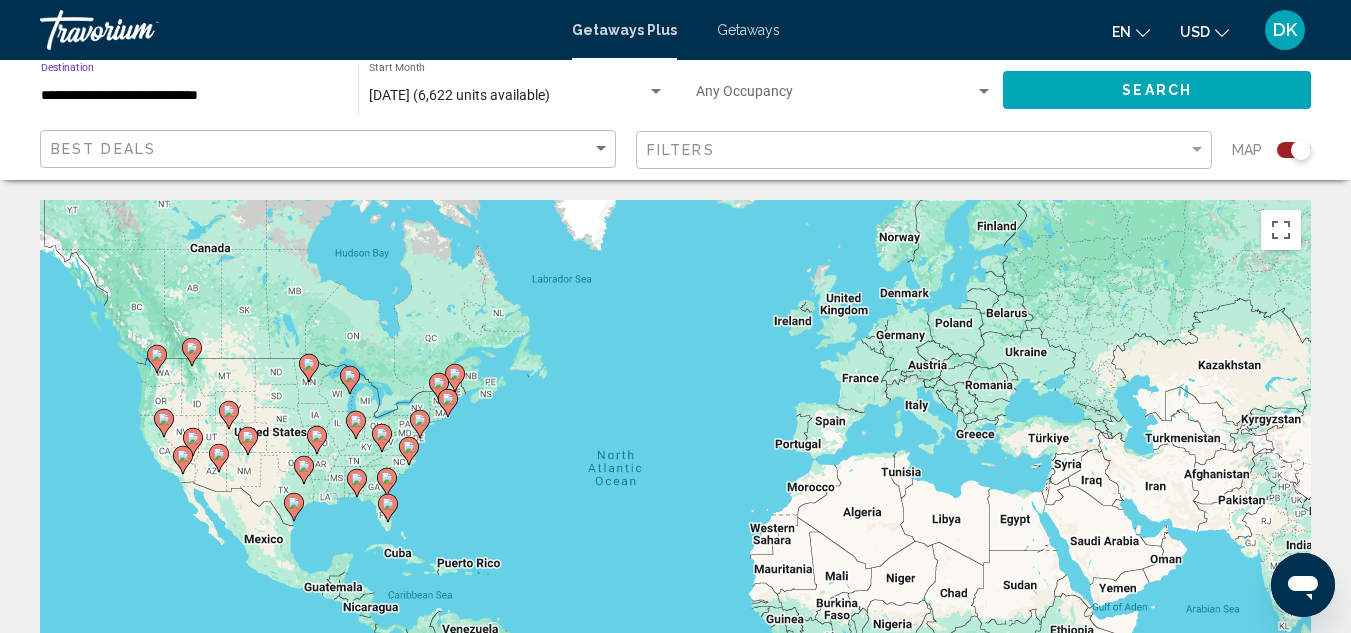 click on "Search" 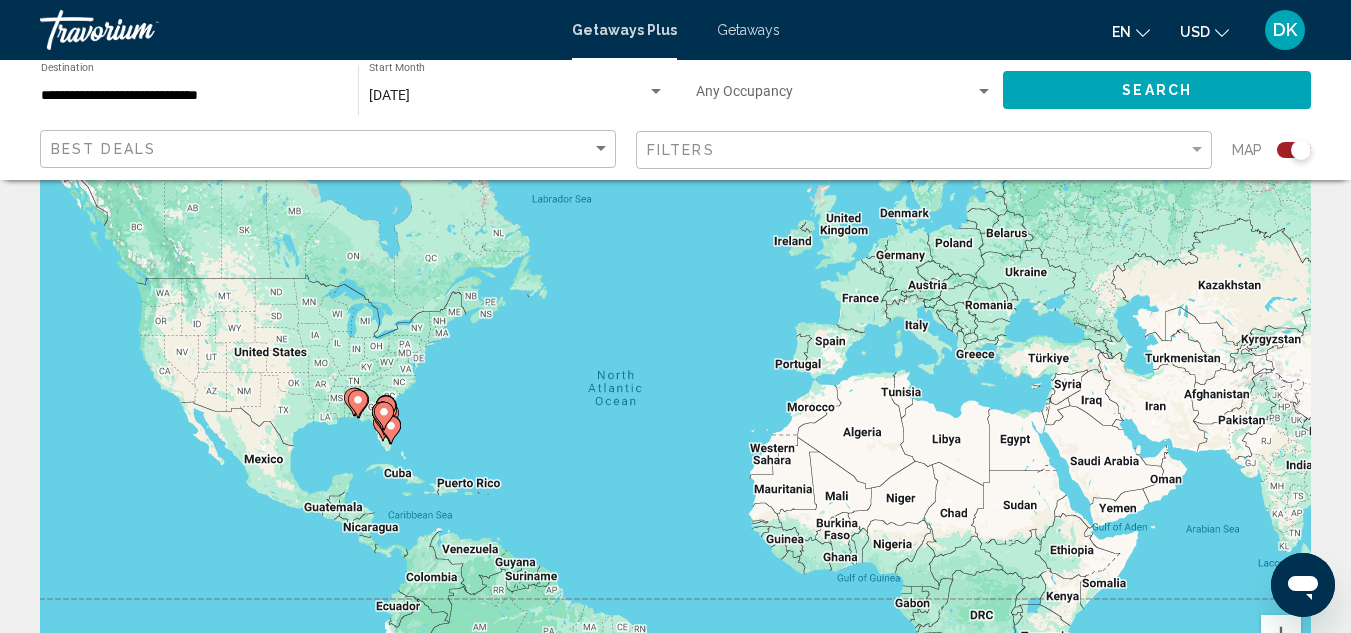 scroll, scrollTop: 79, scrollLeft: 0, axis: vertical 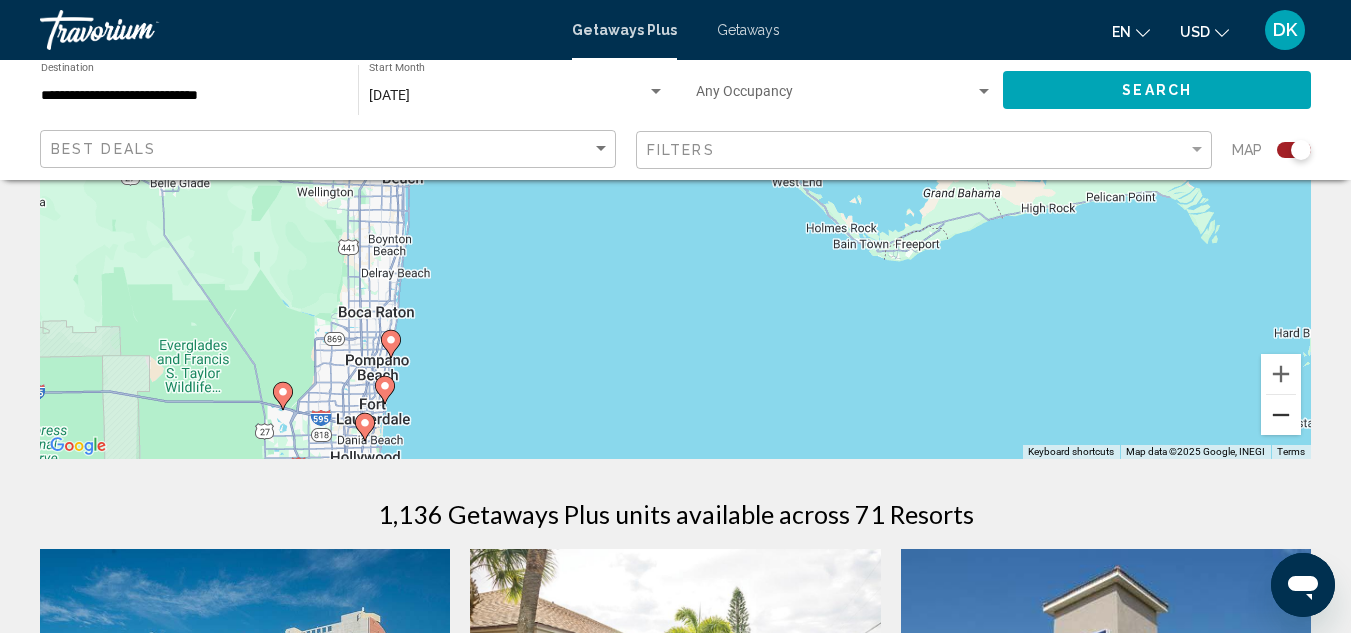 click at bounding box center [1281, 415] 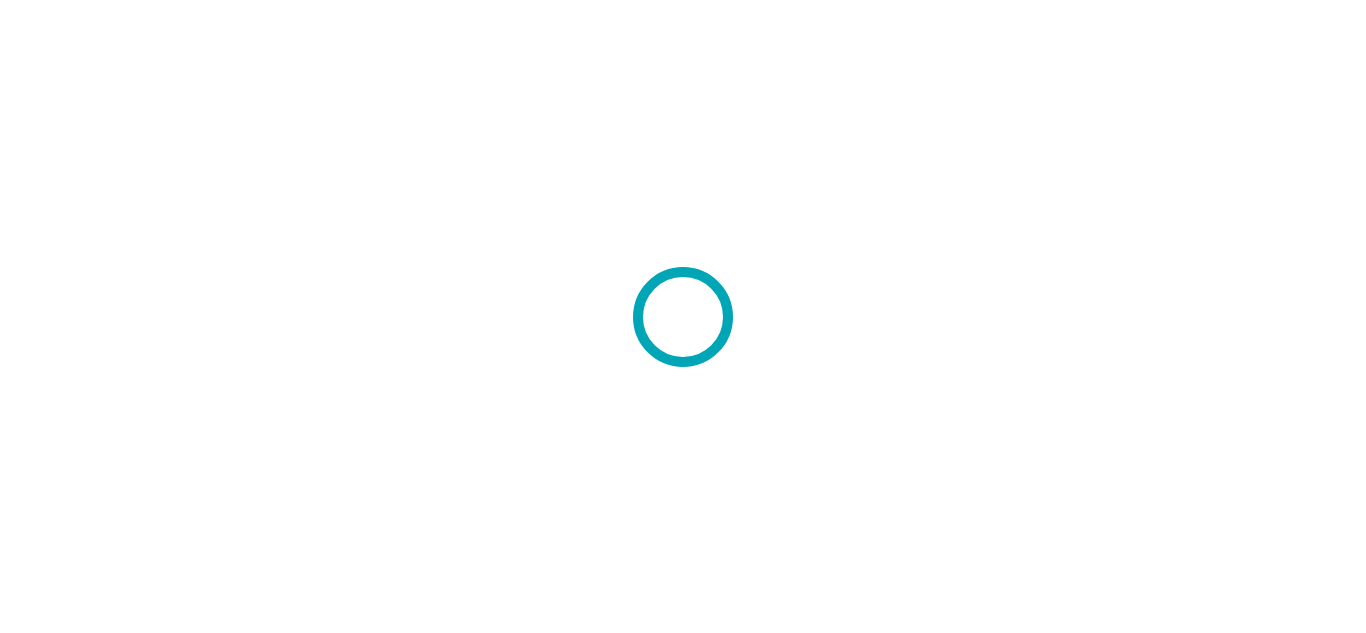 scroll, scrollTop: 0, scrollLeft: 0, axis: both 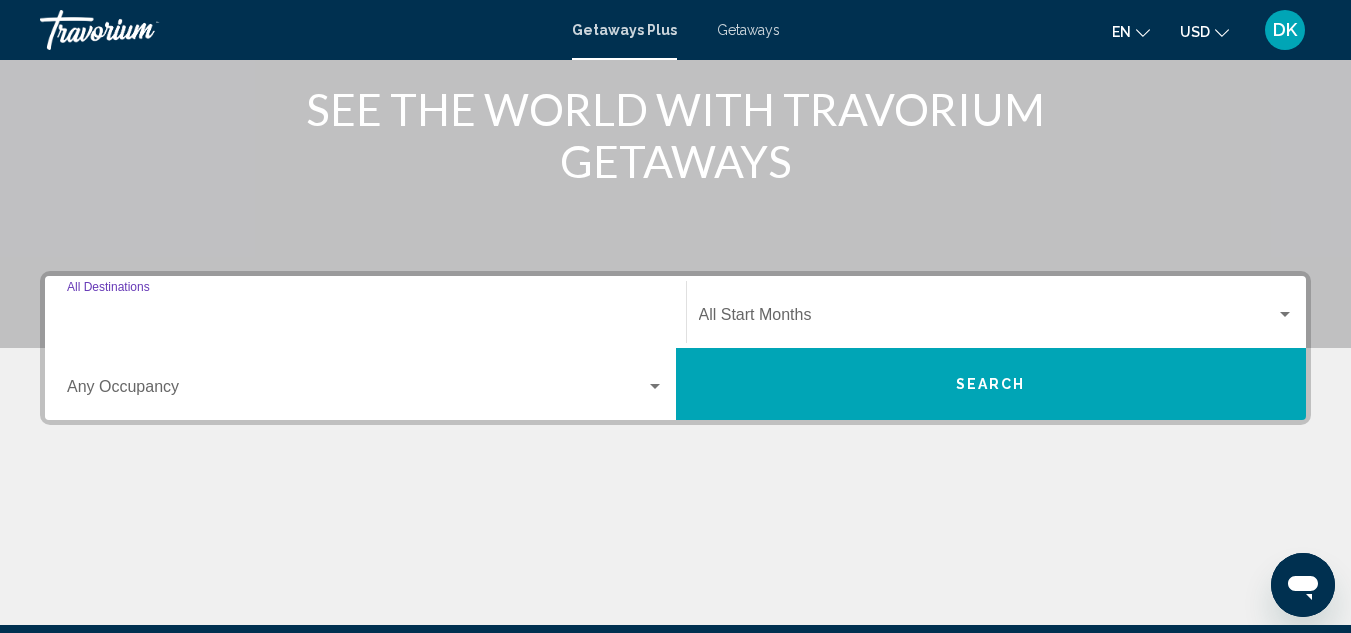 click on "Destination All Destinations" at bounding box center (365, 319) 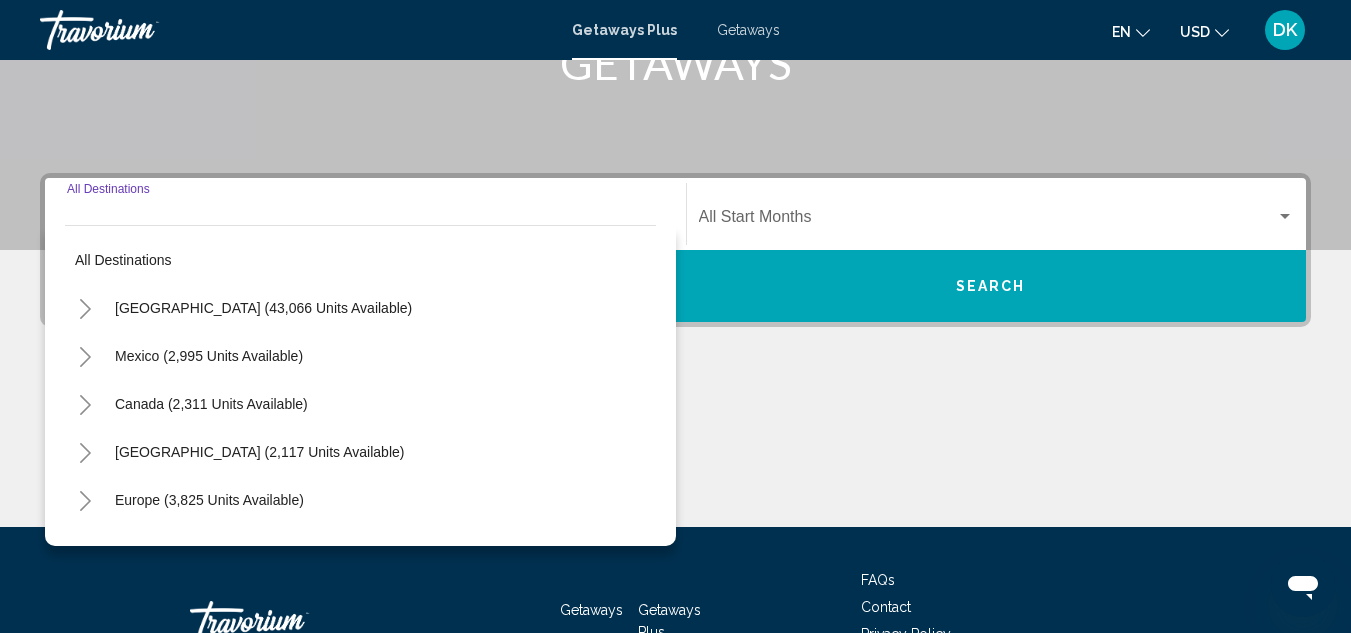 scroll, scrollTop: 458, scrollLeft: 0, axis: vertical 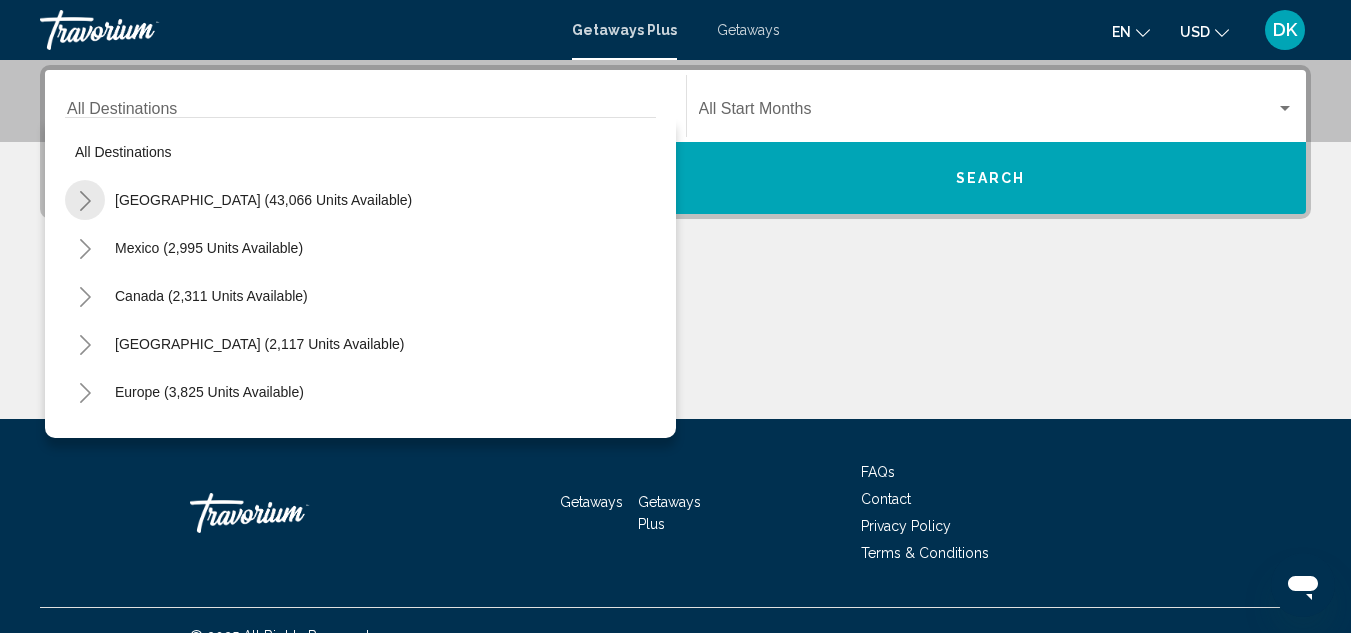 click 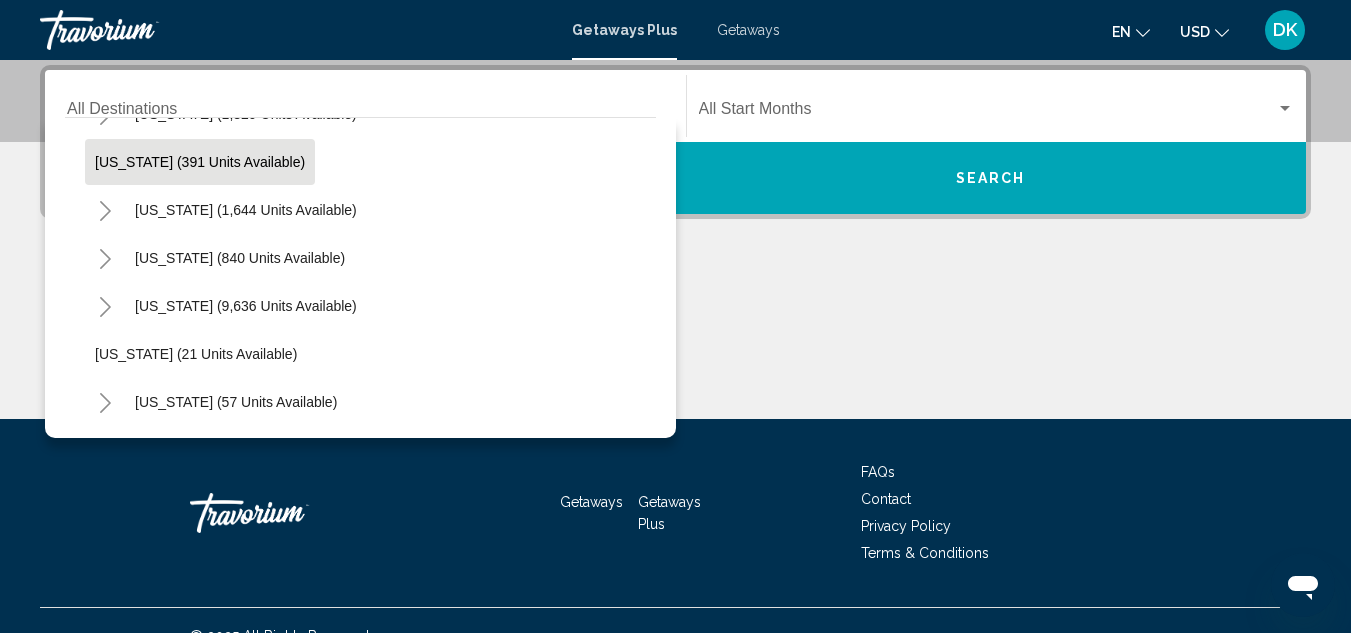 scroll, scrollTop: 136, scrollLeft: 0, axis: vertical 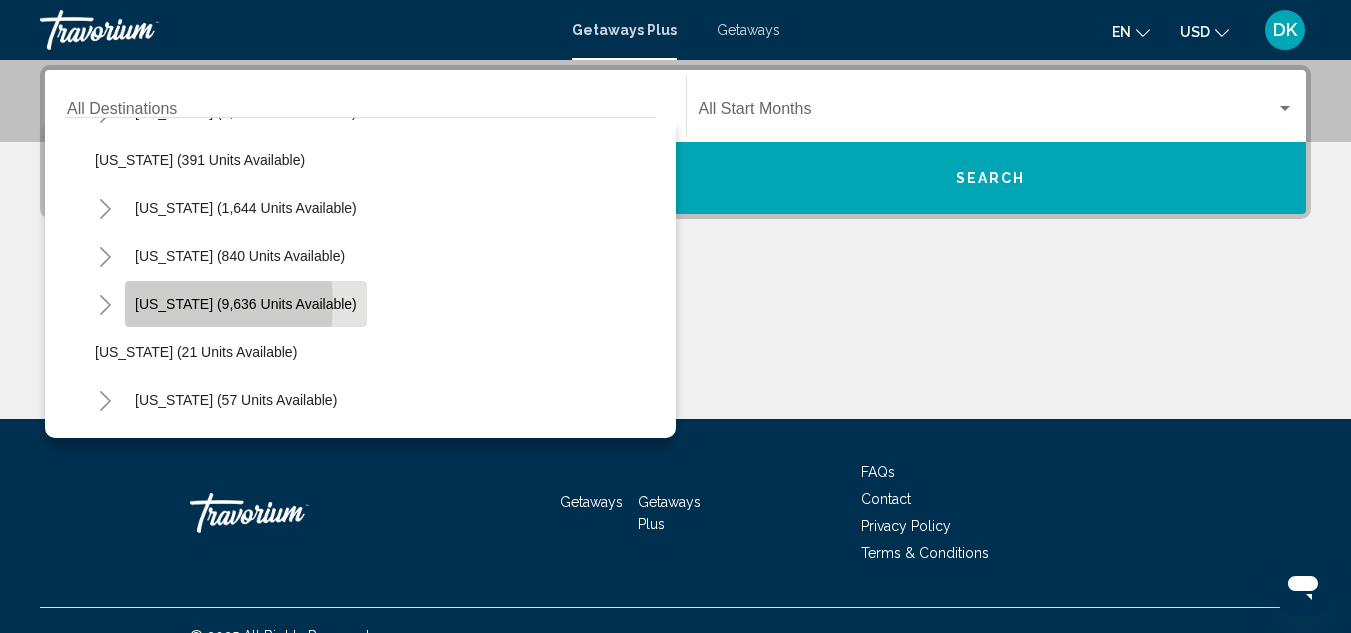 click on "Florida (9,636 units available)" 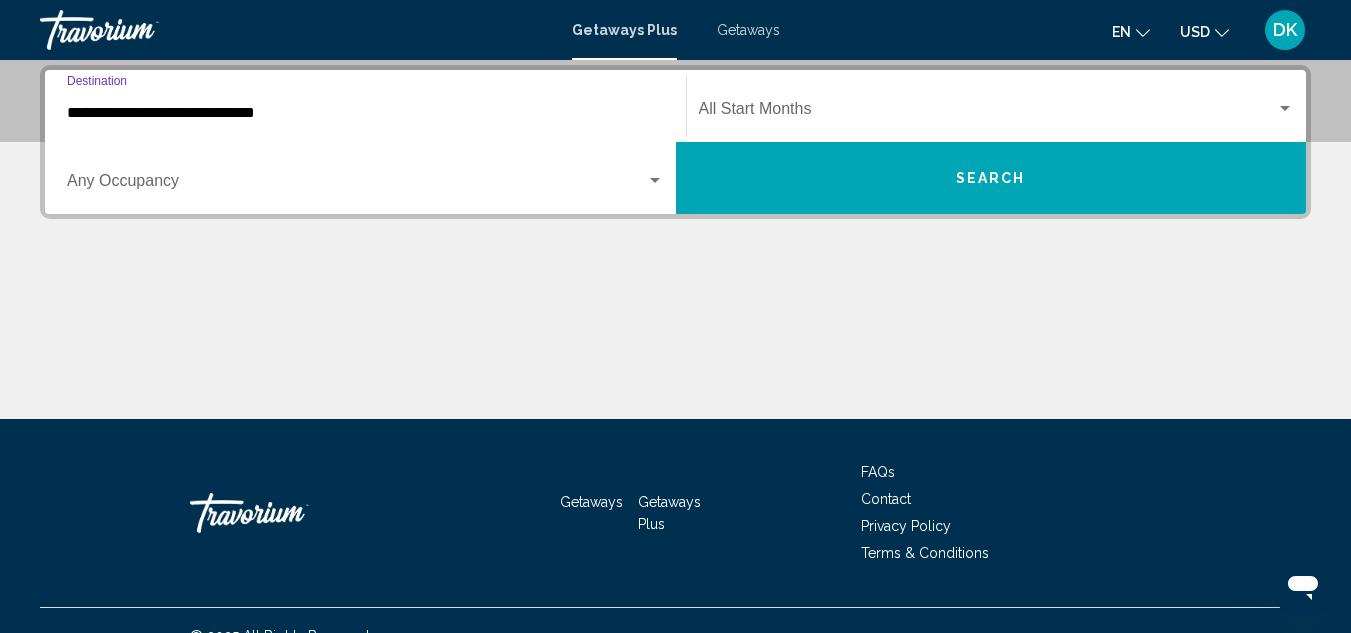 click at bounding box center [356, 185] 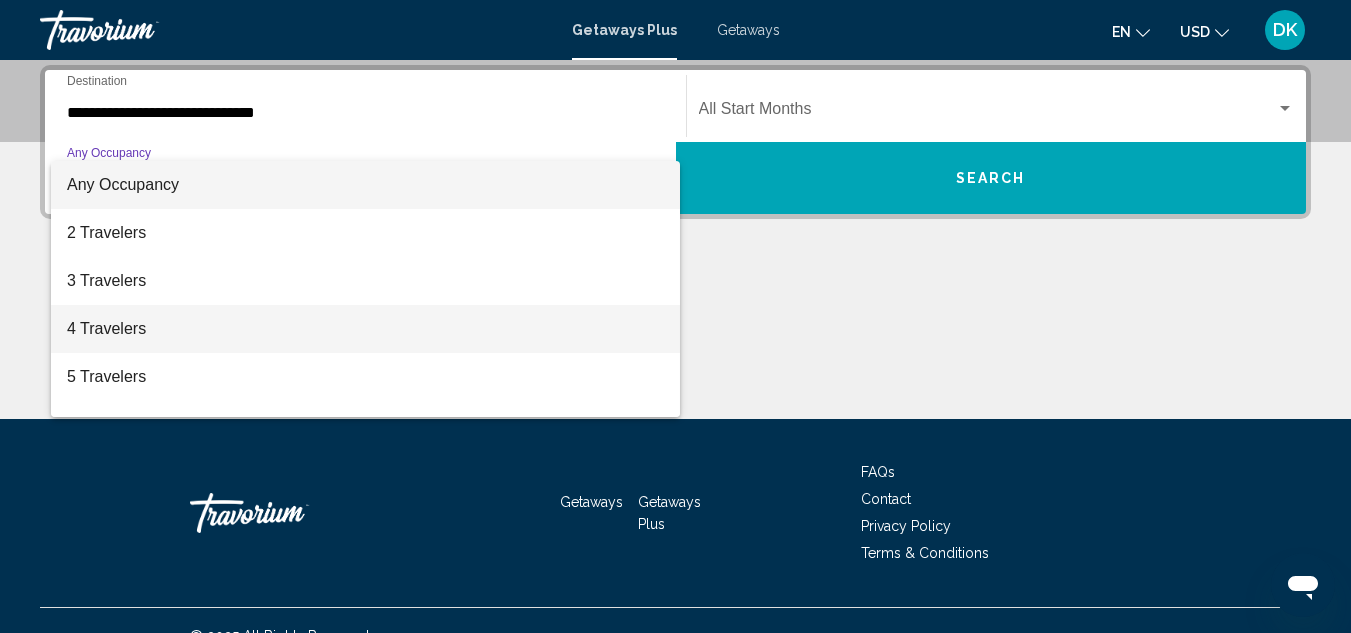 click on "4 Travelers" at bounding box center (365, 329) 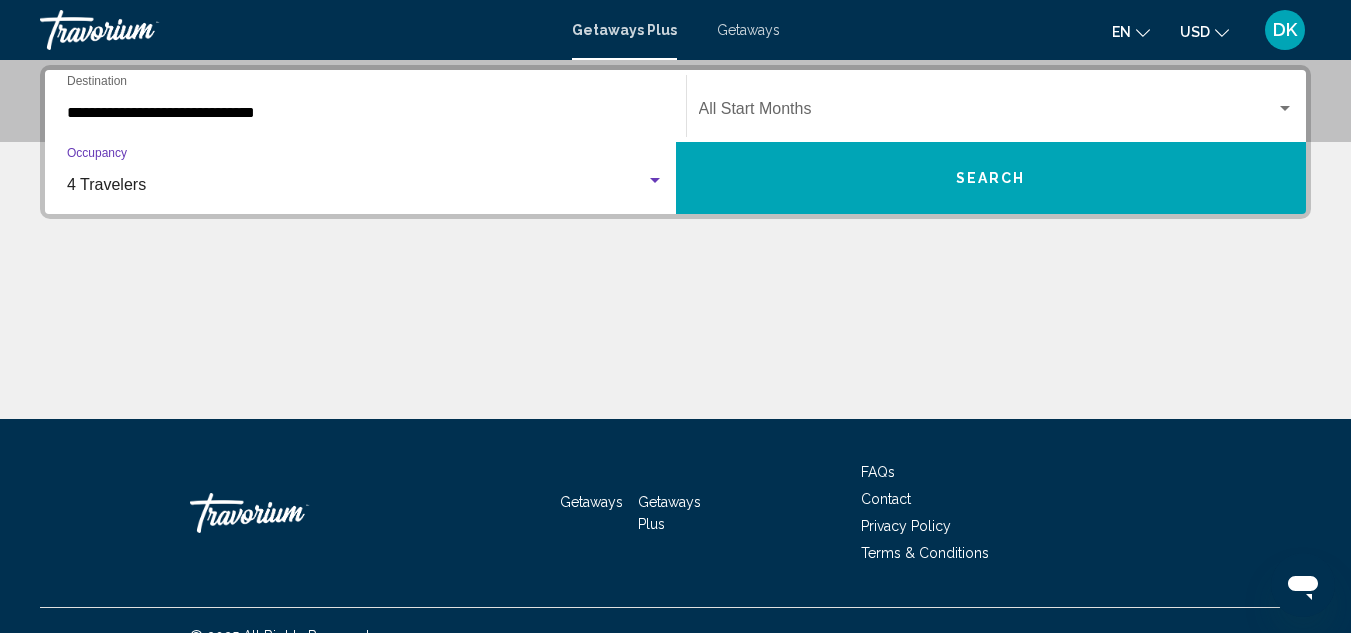click on "Search" at bounding box center [991, 178] 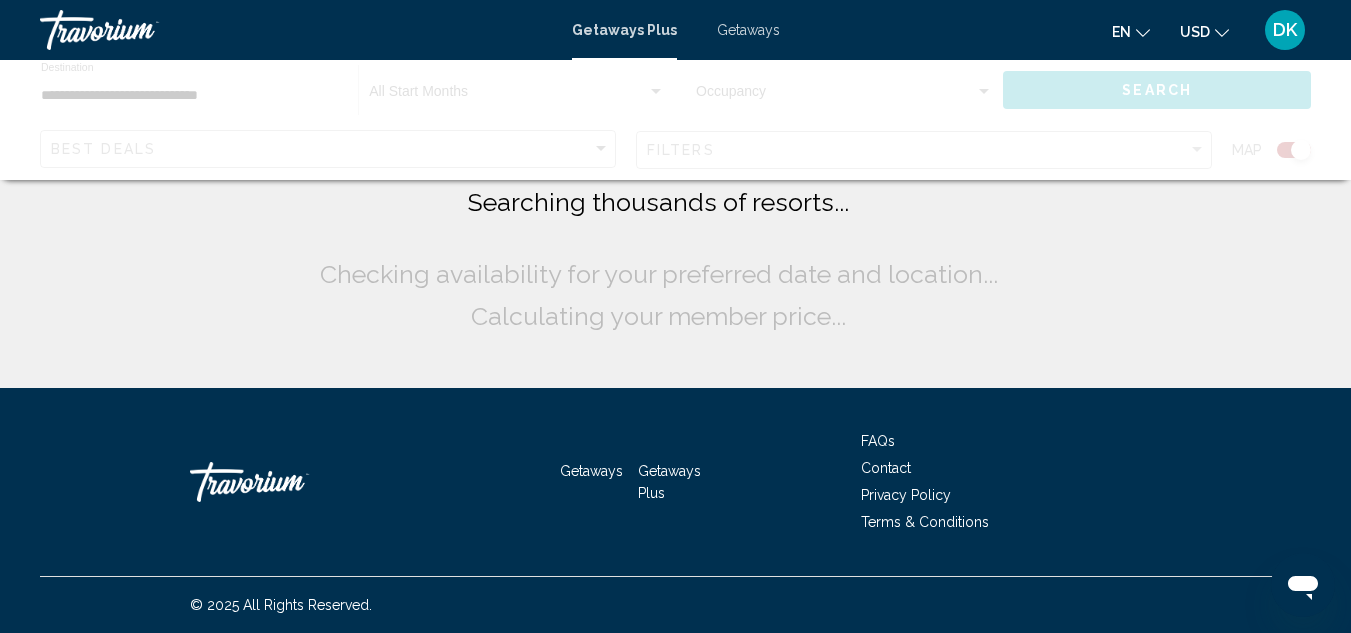 scroll, scrollTop: 0, scrollLeft: 0, axis: both 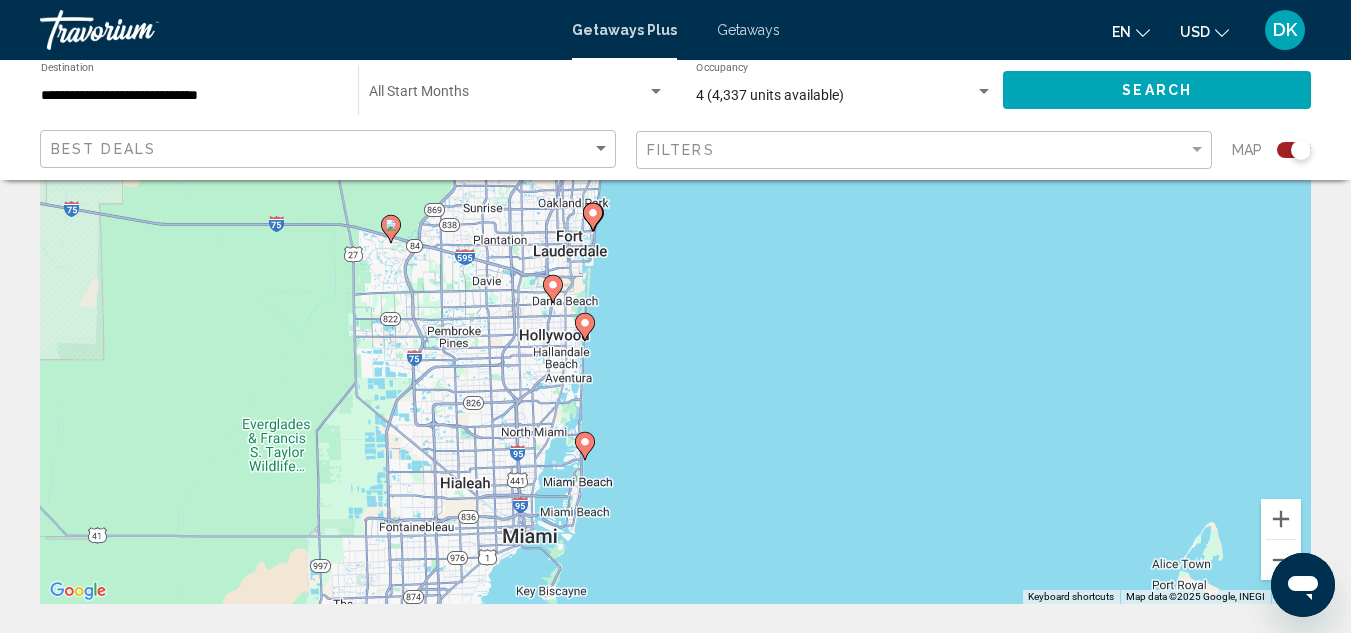 click on "To navigate, press the arrow keys. To activate drag with keyboard, press Alt + Enter. Once in keyboard drag state, use the arrow keys to move the marker. To complete the drag, press the Enter key. To cancel, press Escape." at bounding box center [675, 304] 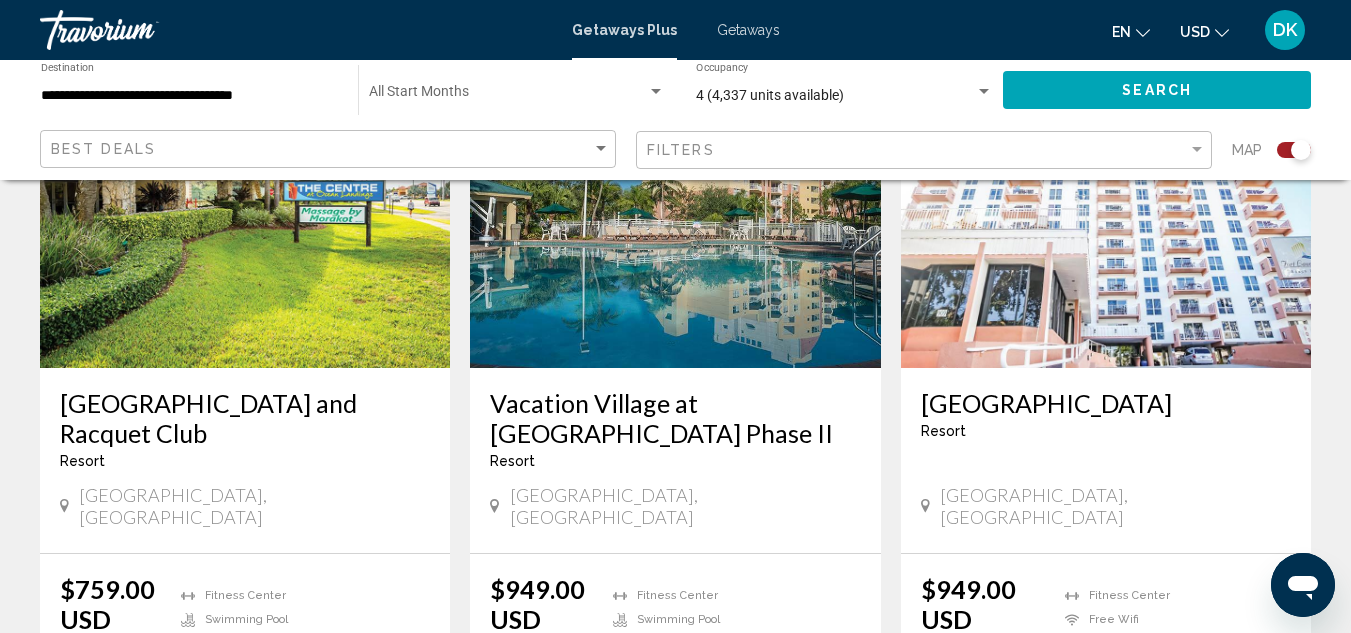 scroll, scrollTop: 849, scrollLeft: 0, axis: vertical 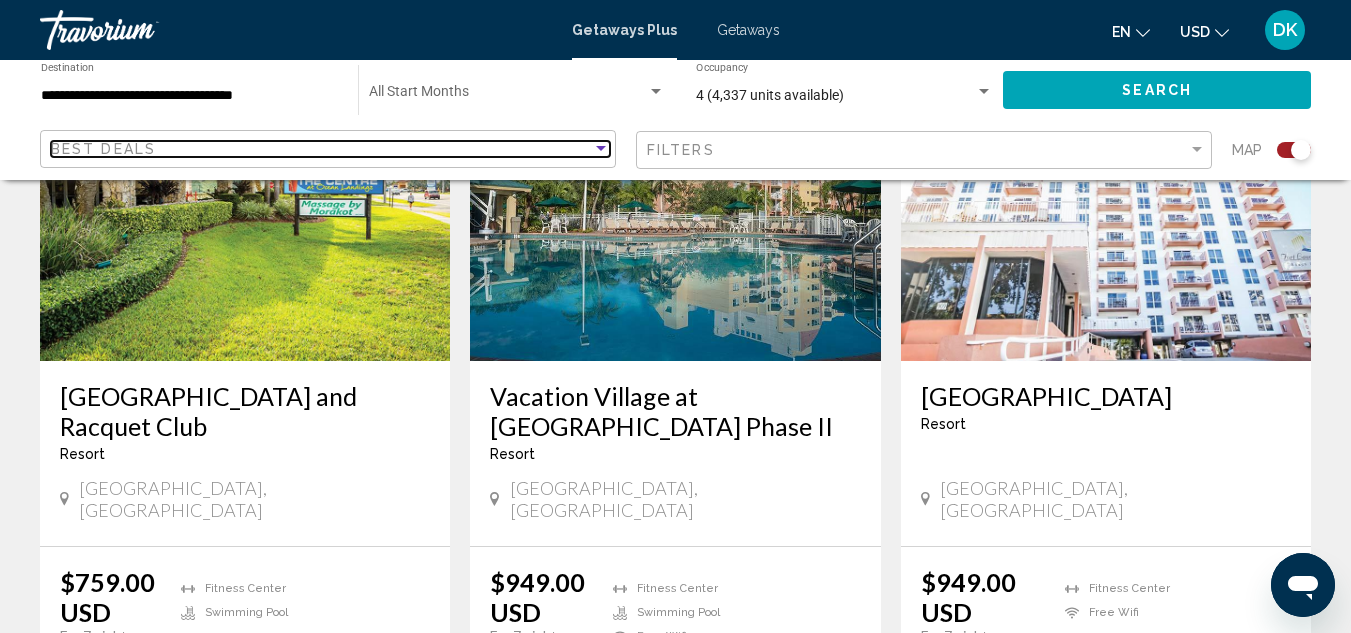 click at bounding box center (601, 149) 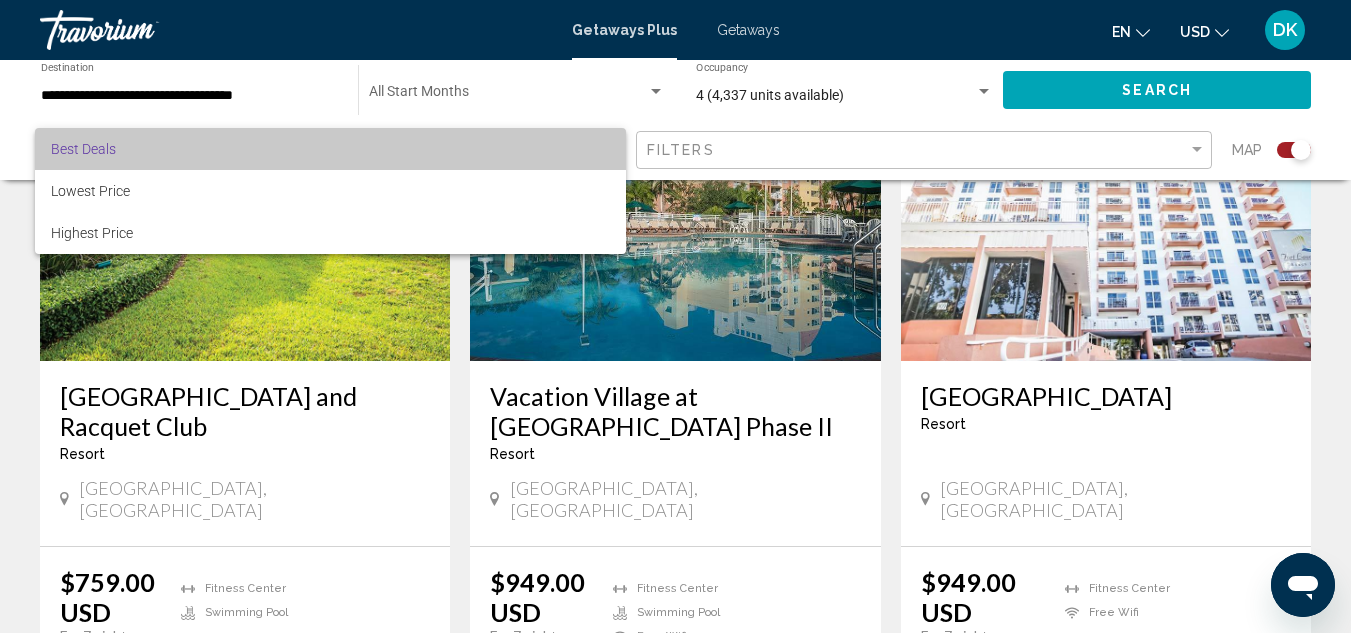 click on "Best Deals" at bounding box center (330, 149) 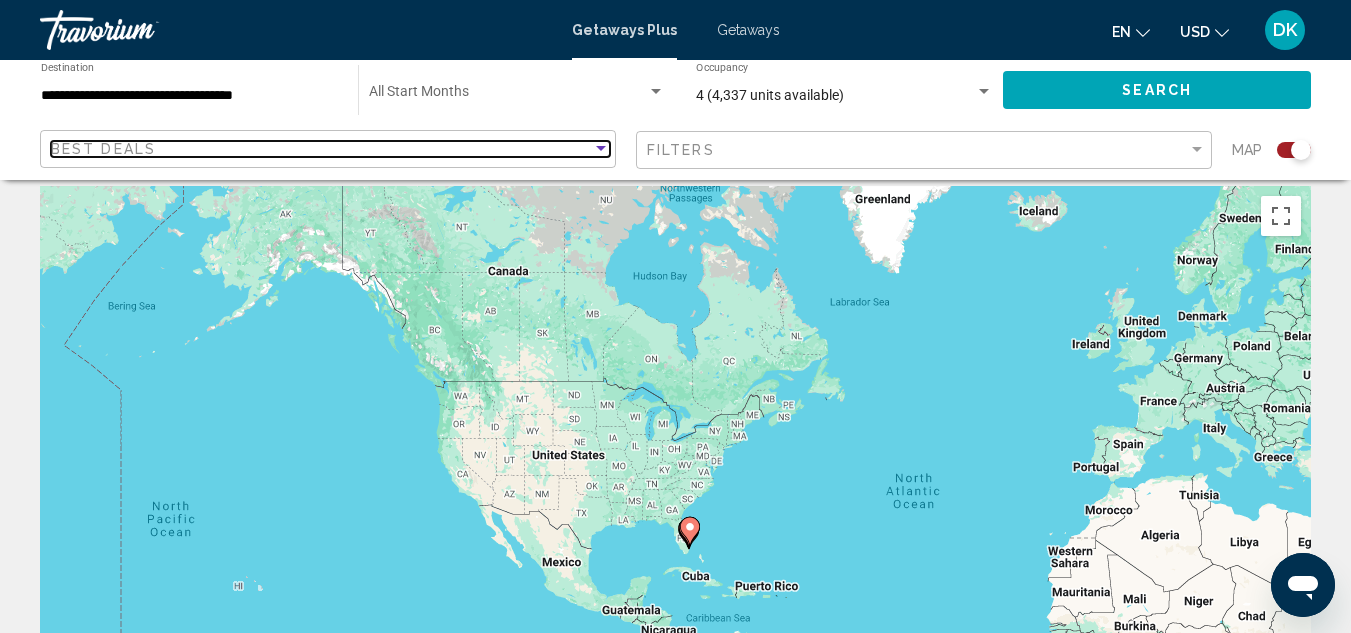 scroll, scrollTop: 0, scrollLeft: 0, axis: both 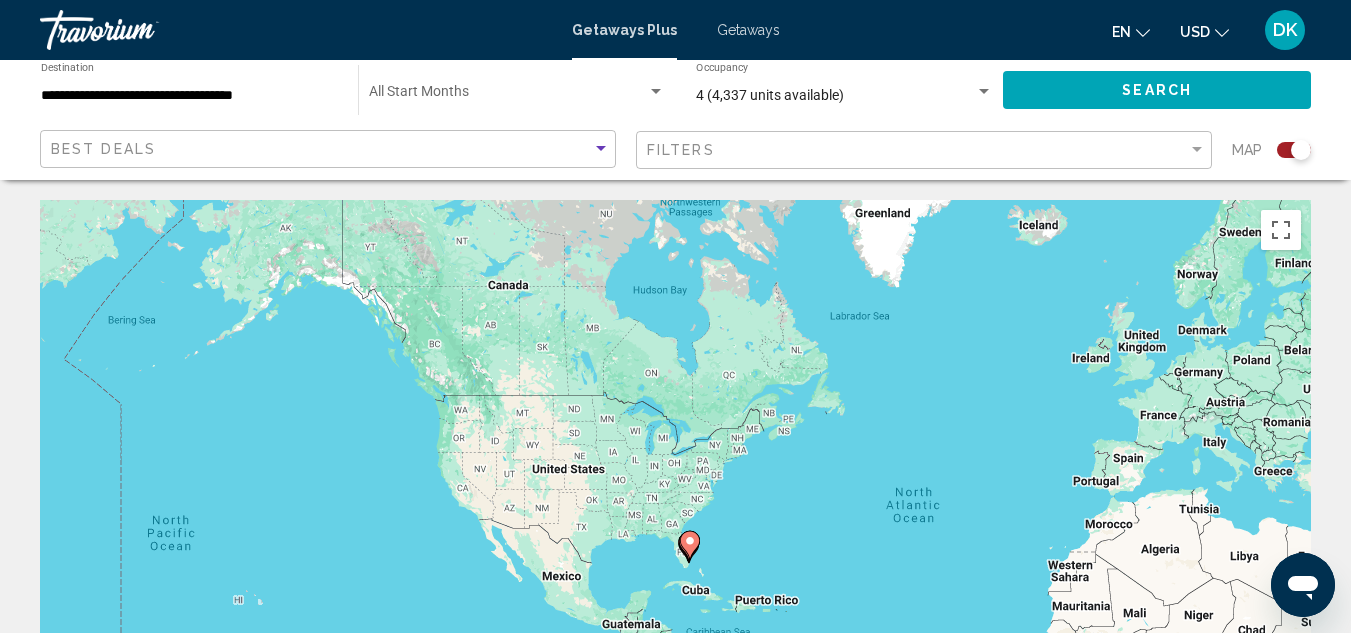 drag, startPoint x: 1356, startPoint y: 79, endPoint x: 961, endPoint y: 115, distance: 396.63712 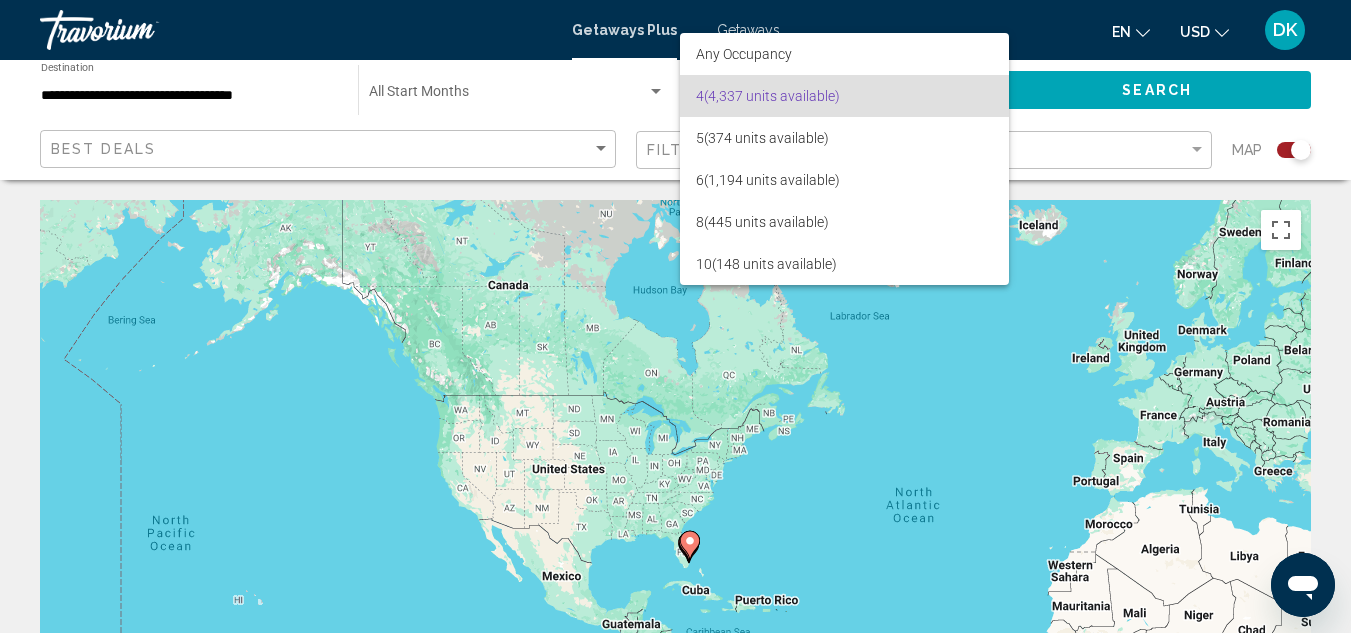 click at bounding box center (675, 316) 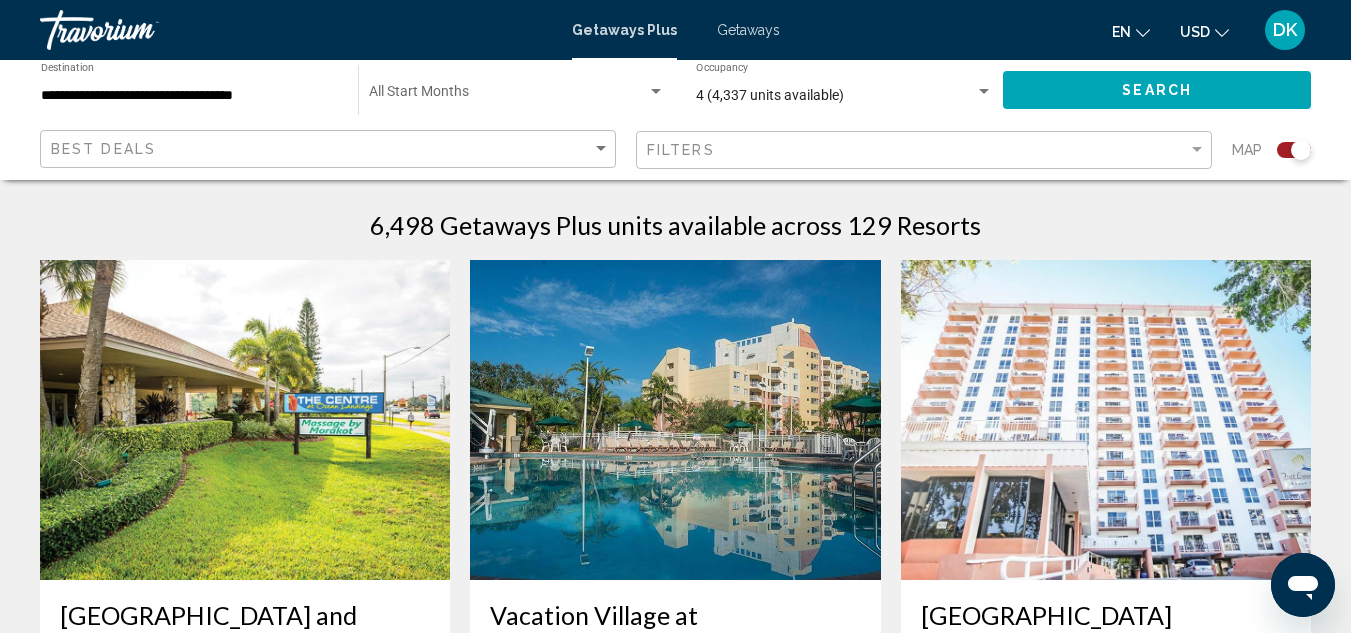 scroll, scrollTop: 600, scrollLeft: 0, axis: vertical 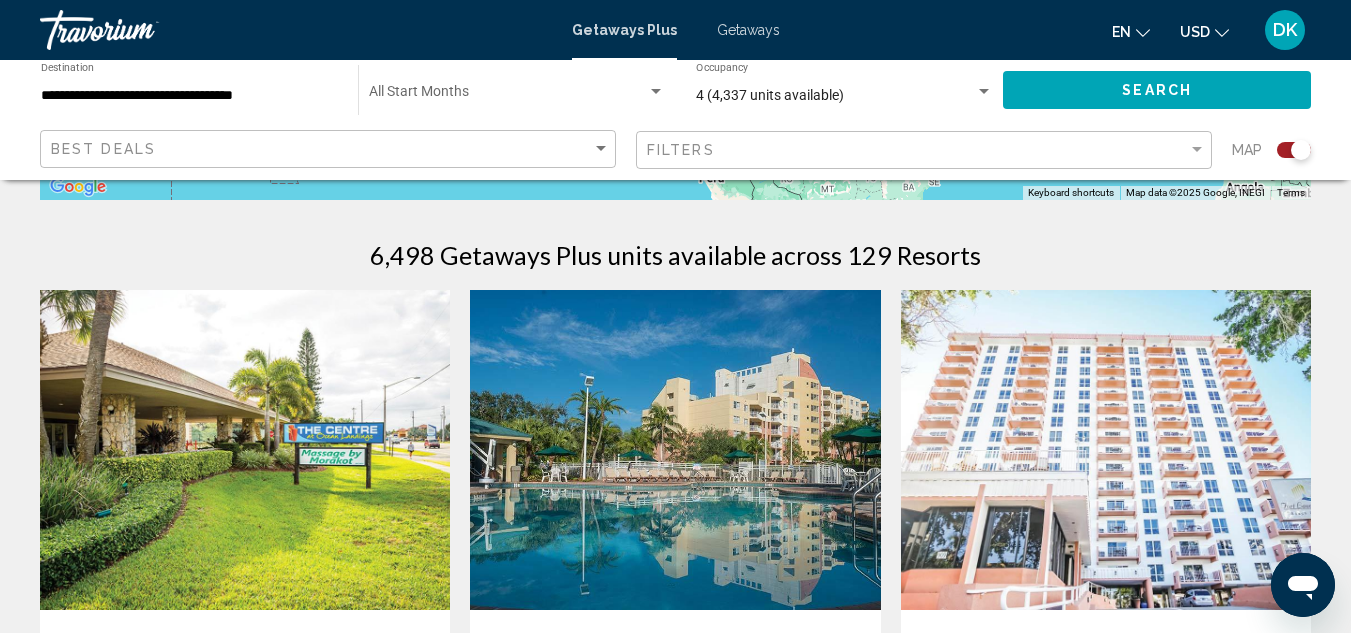 click on "Getaways" at bounding box center [748, 30] 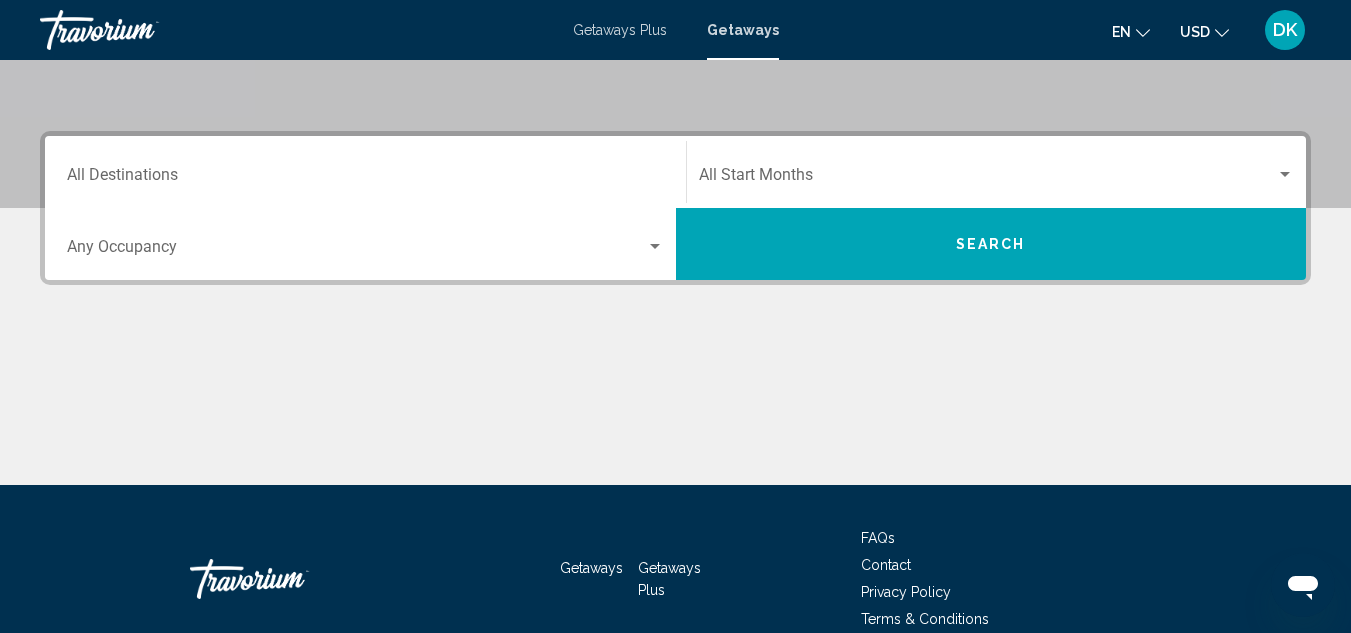 scroll, scrollTop: 0, scrollLeft: 0, axis: both 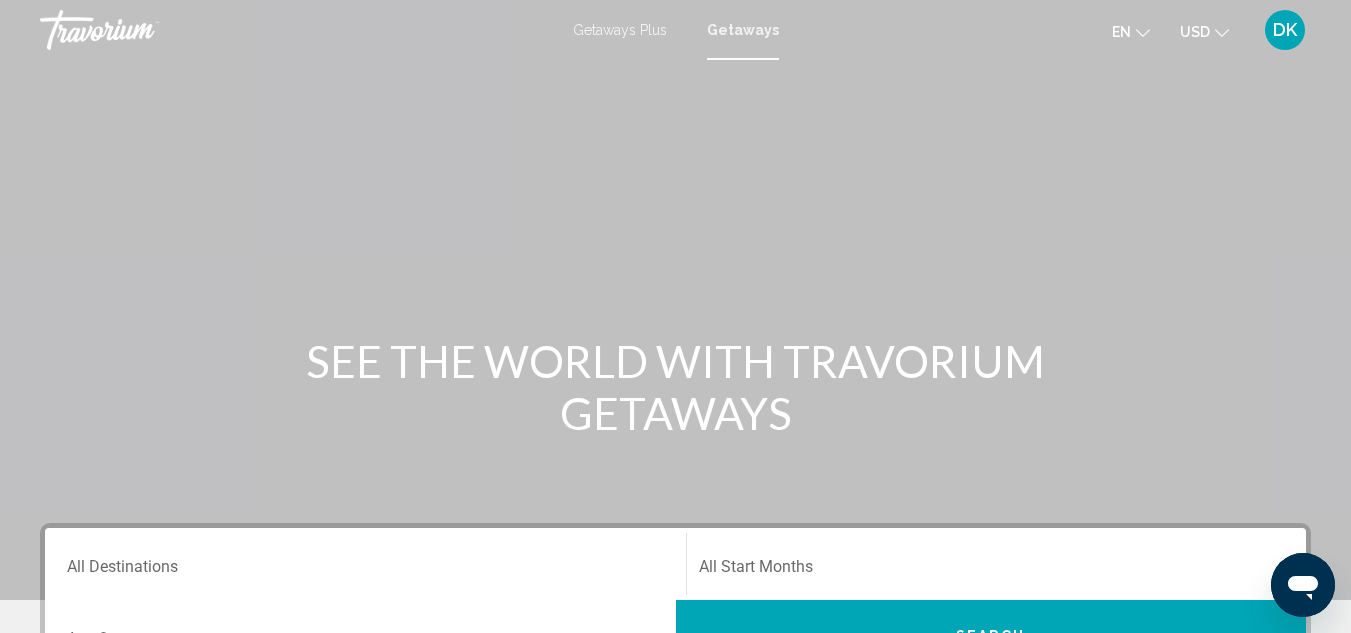 drag, startPoint x: 605, startPoint y: 29, endPoint x: 592, endPoint y: 28, distance: 13.038404 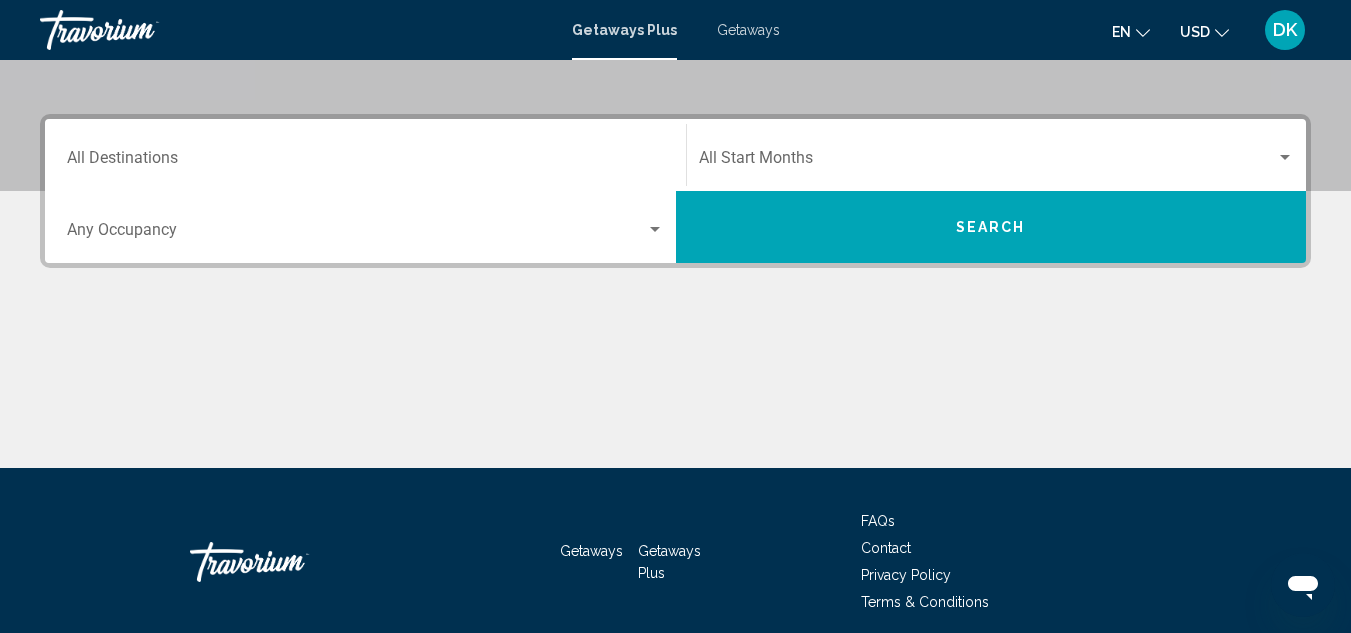 scroll, scrollTop: 410, scrollLeft: 0, axis: vertical 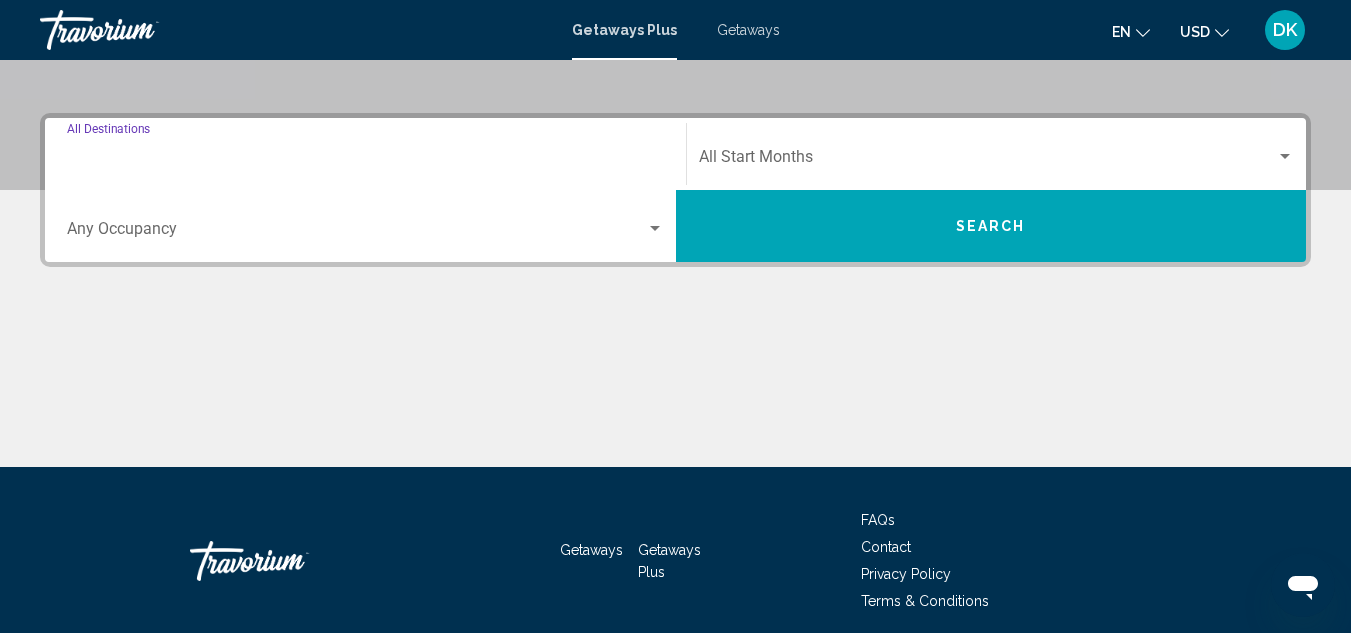 click on "Destination All Destinations" at bounding box center [365, 161] 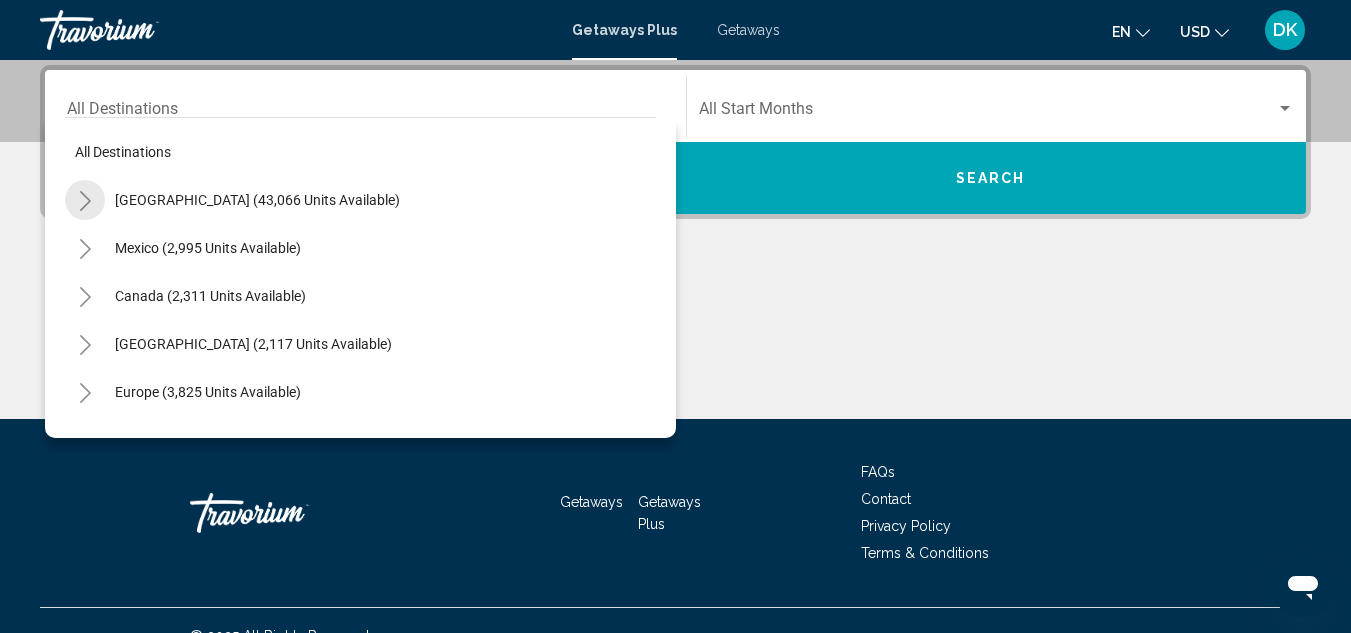 click 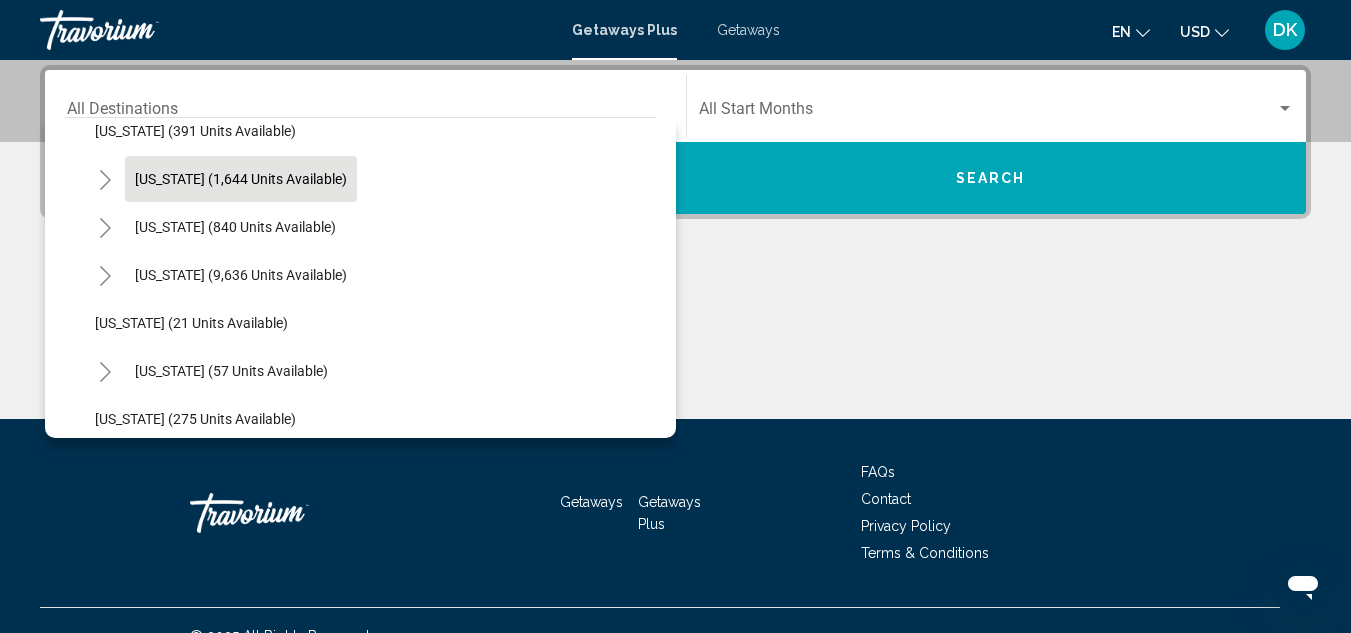 scroll, scrollTop: 166, scrollLeft: 0, axis: vertical 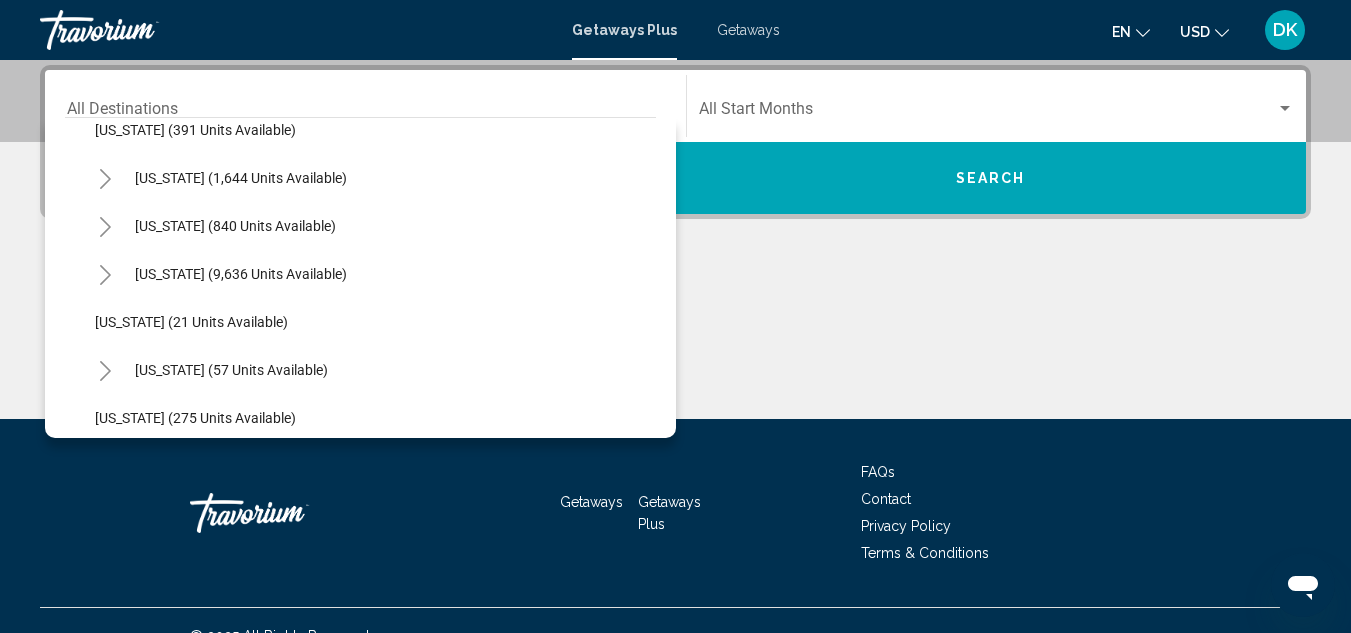 click 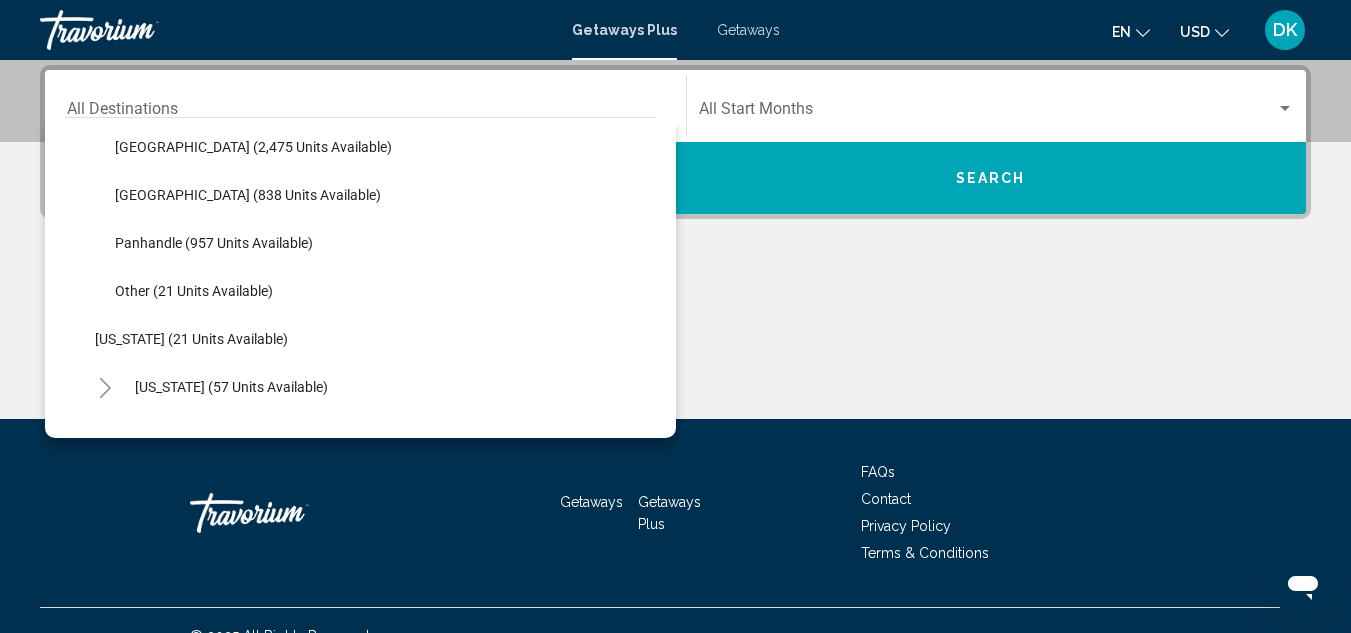 scroll, scrollTop: 395, scrollLeft: 0, axis: vertical 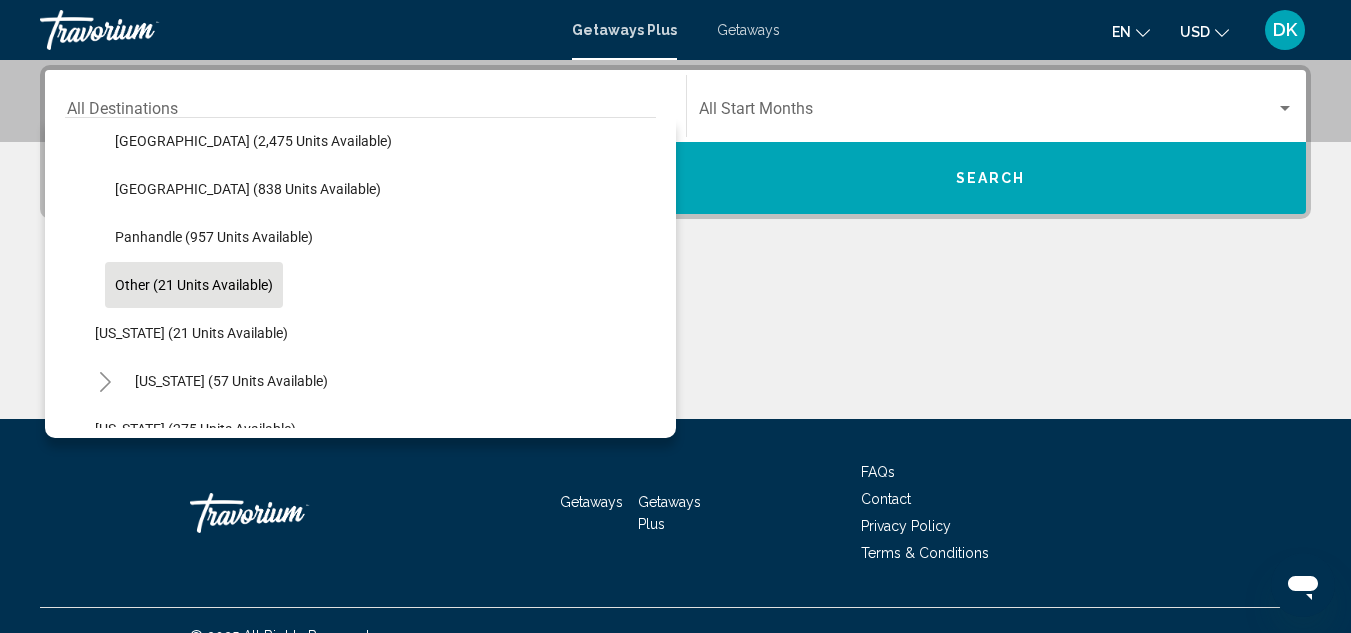 click on "Other (21 units available)" 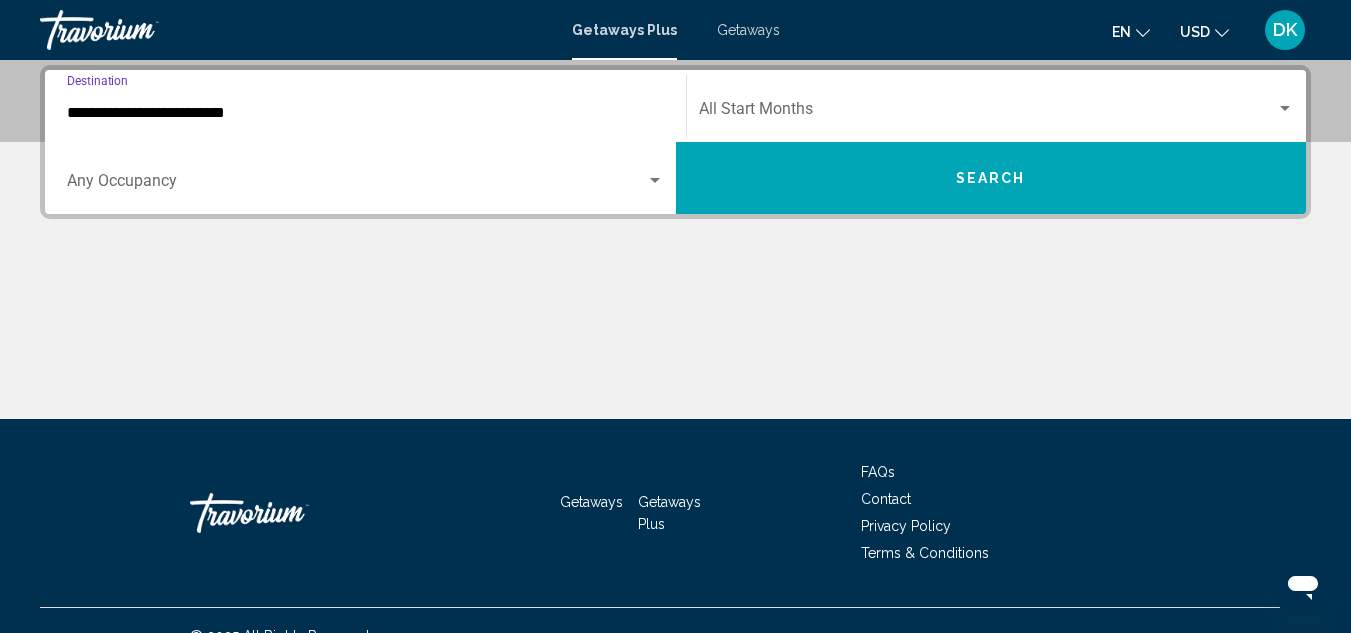 click at bounding box center [675, 344] 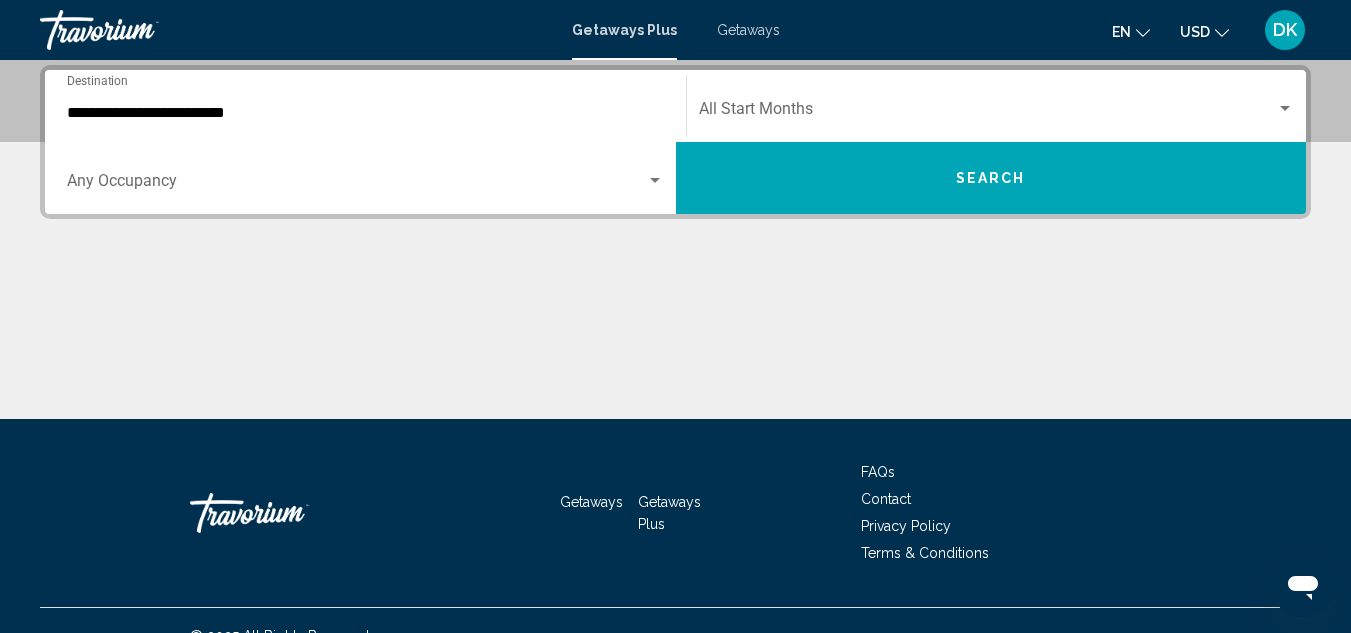 click at bounding box center (655, 180) 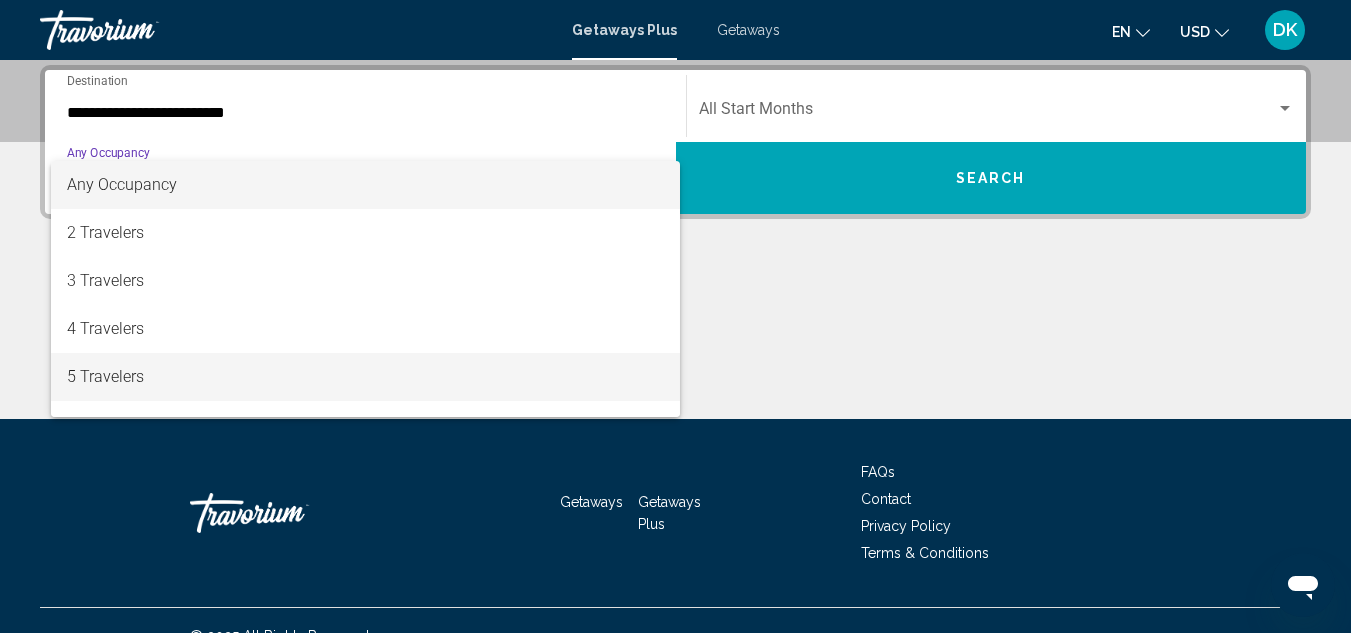 click on "5 Travelers" at bounding box center [365, 377] 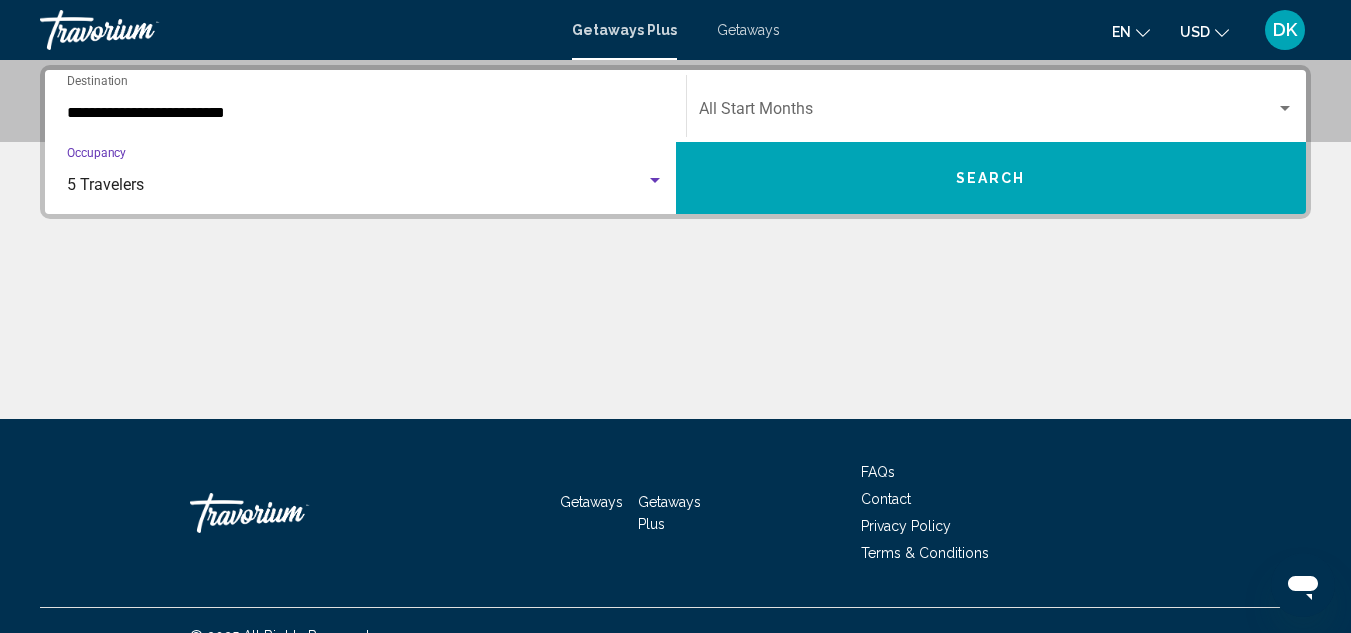 click on "Search" at bounding box center (991, 178) 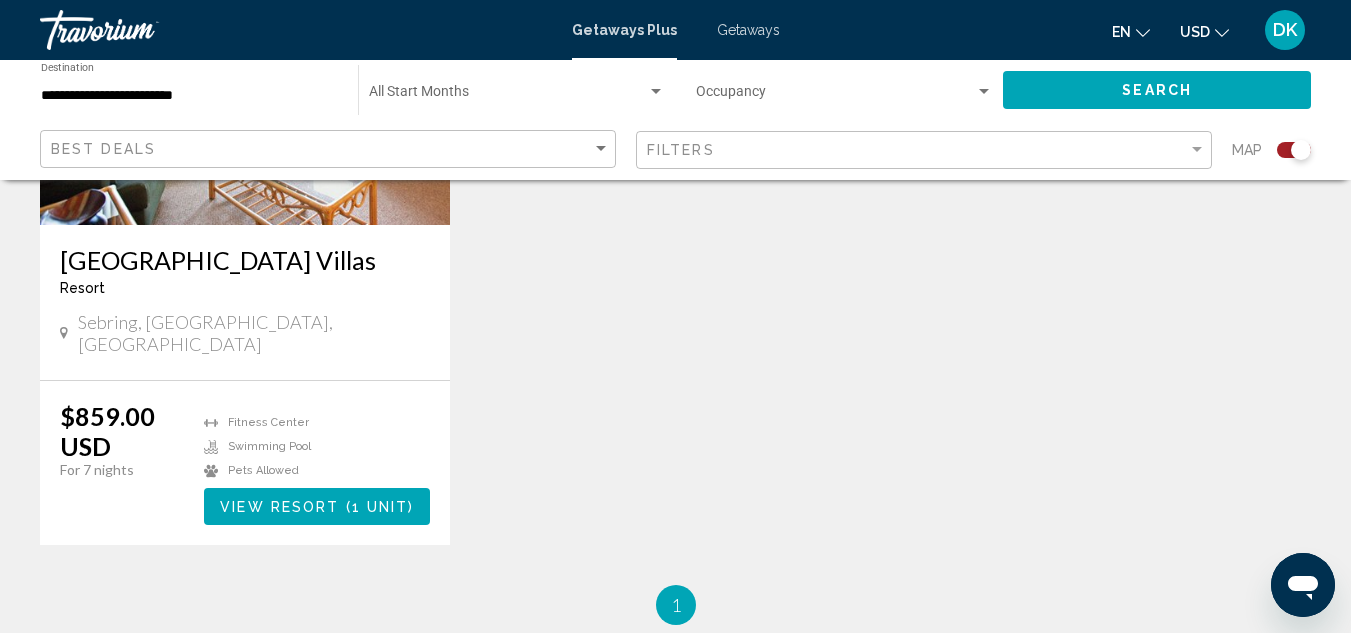 scroll, scrollTop: 986, scrollLeft: 0, axis: vertical 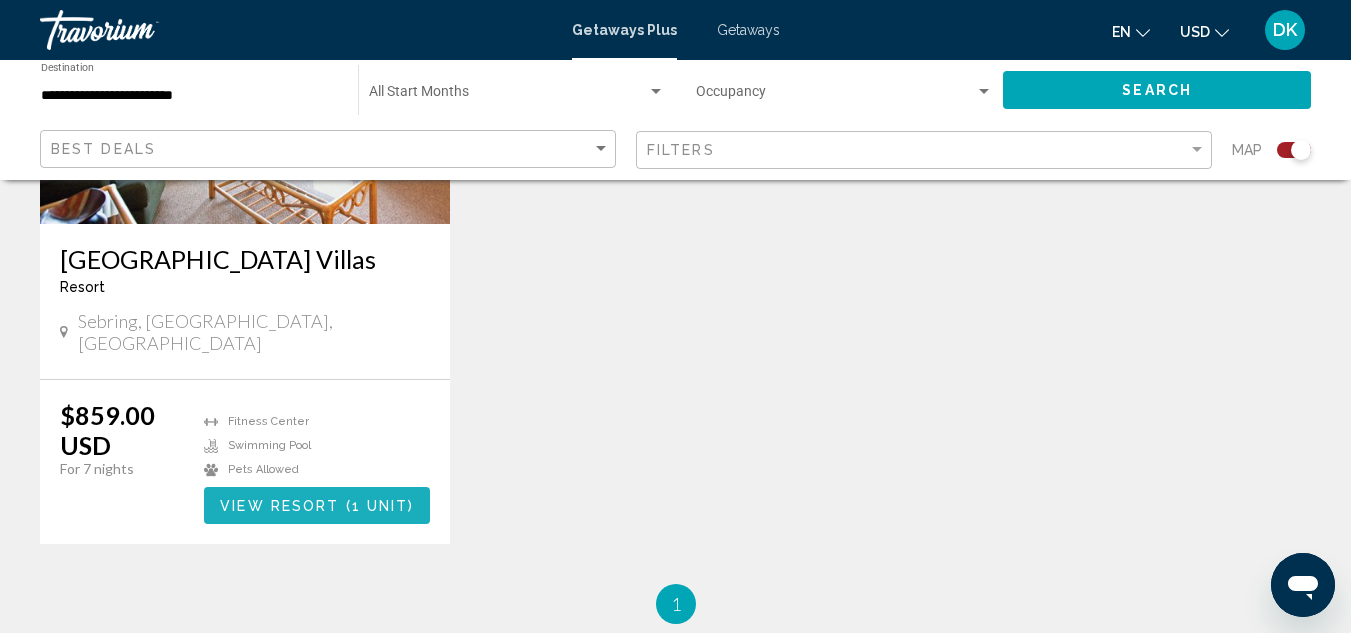 click on "View Resort" at bounding box center [279, 506] 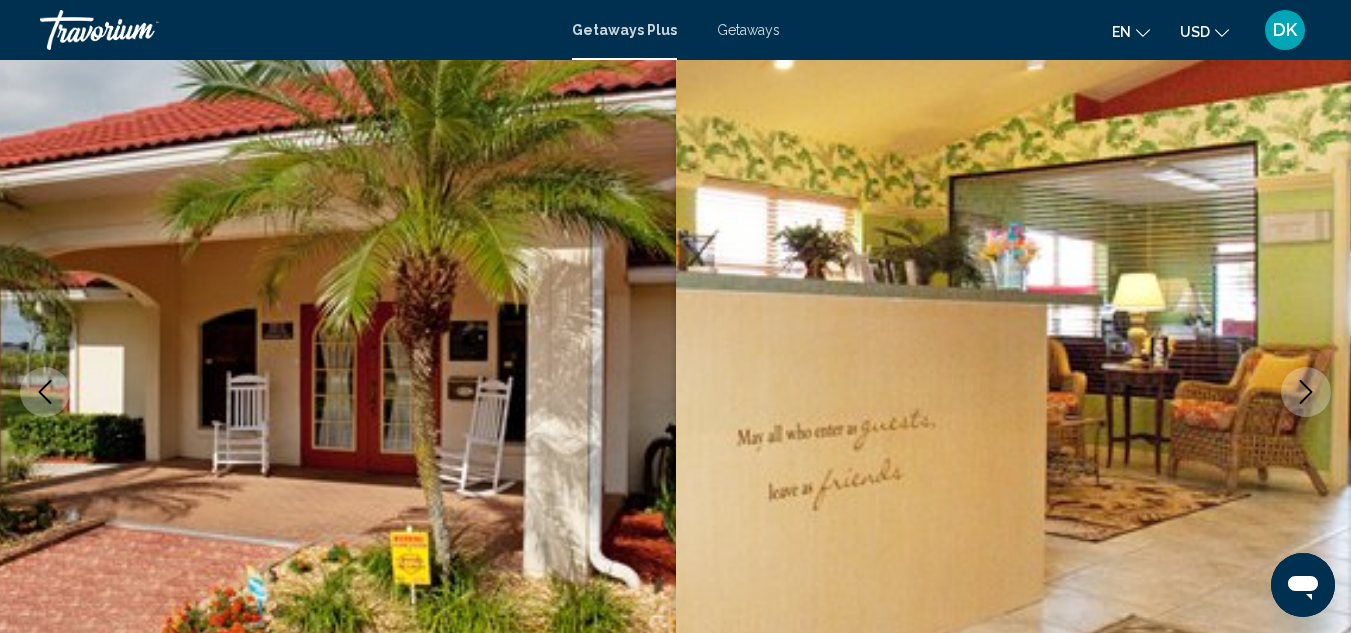 scroll, scrollTop: 0, scrollLeft: 0, axis: both 